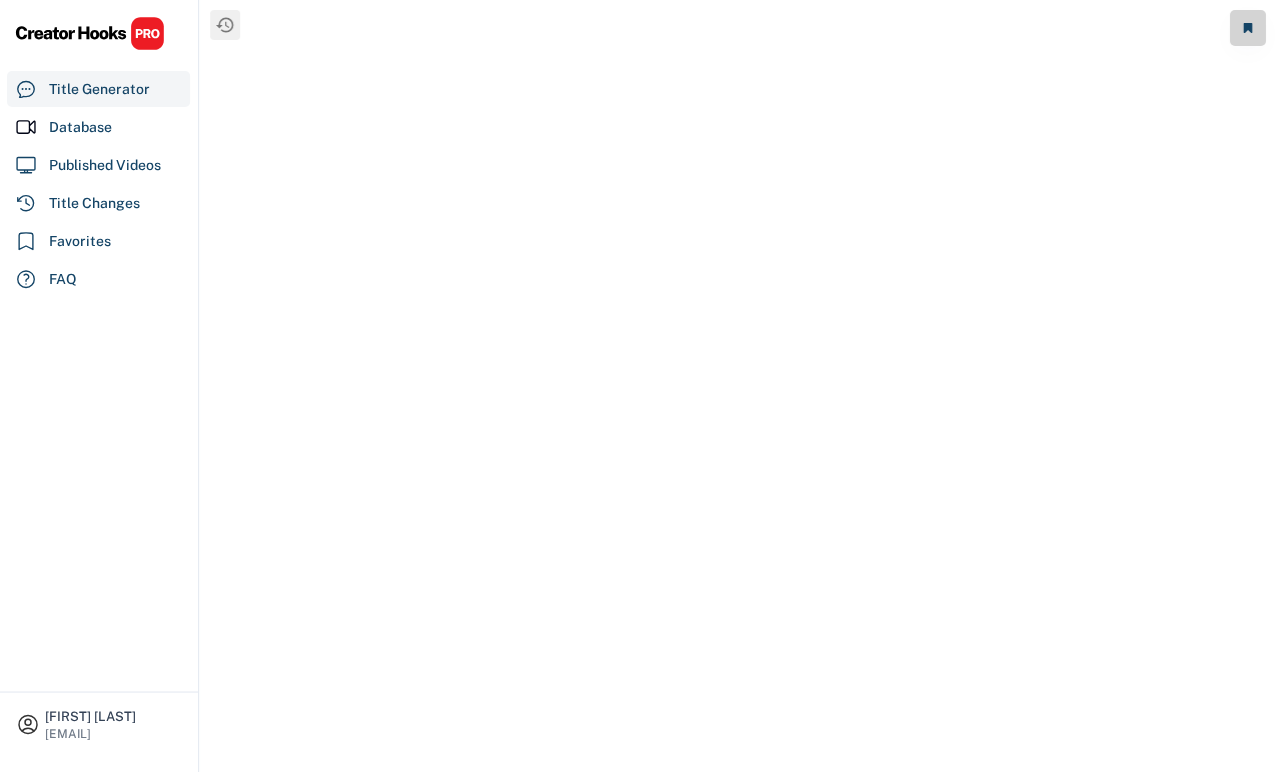 scroll, scrollTop: 0, scrollLeft: 1, axis: horizontal 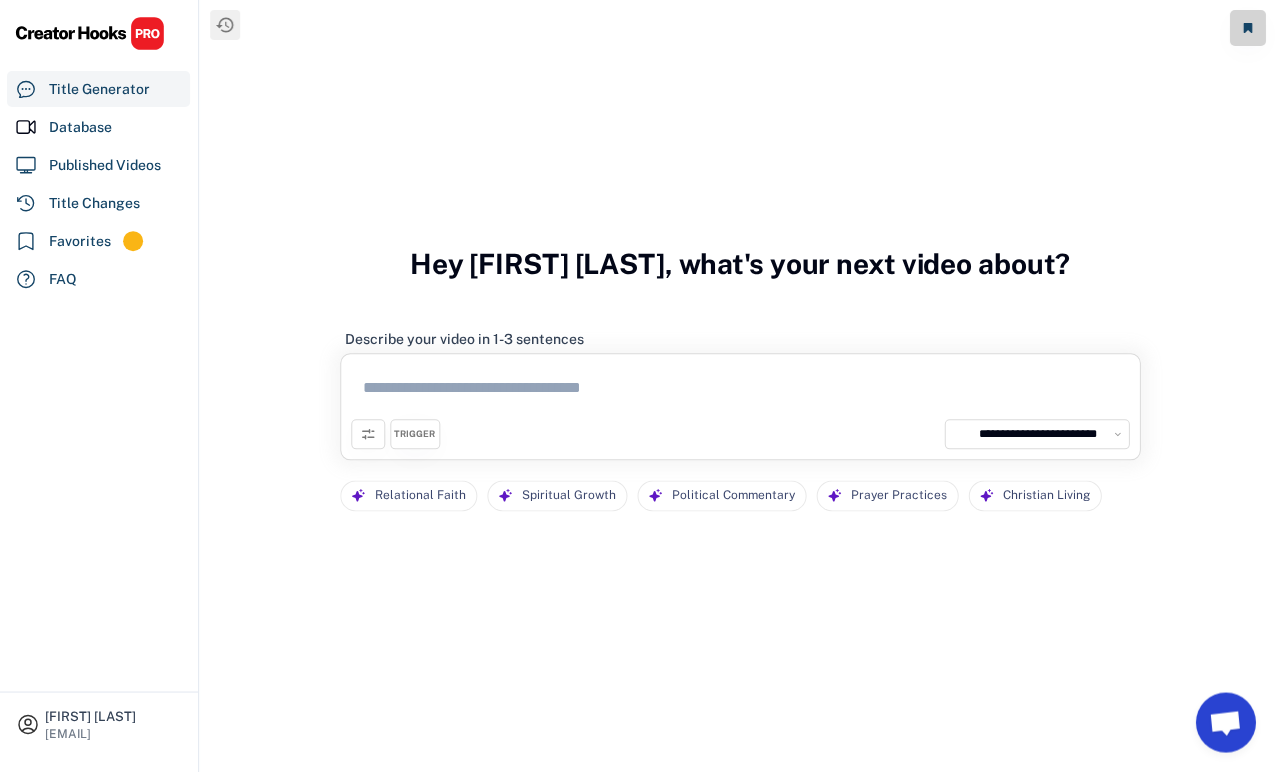 click at bounding box center (741, 391) 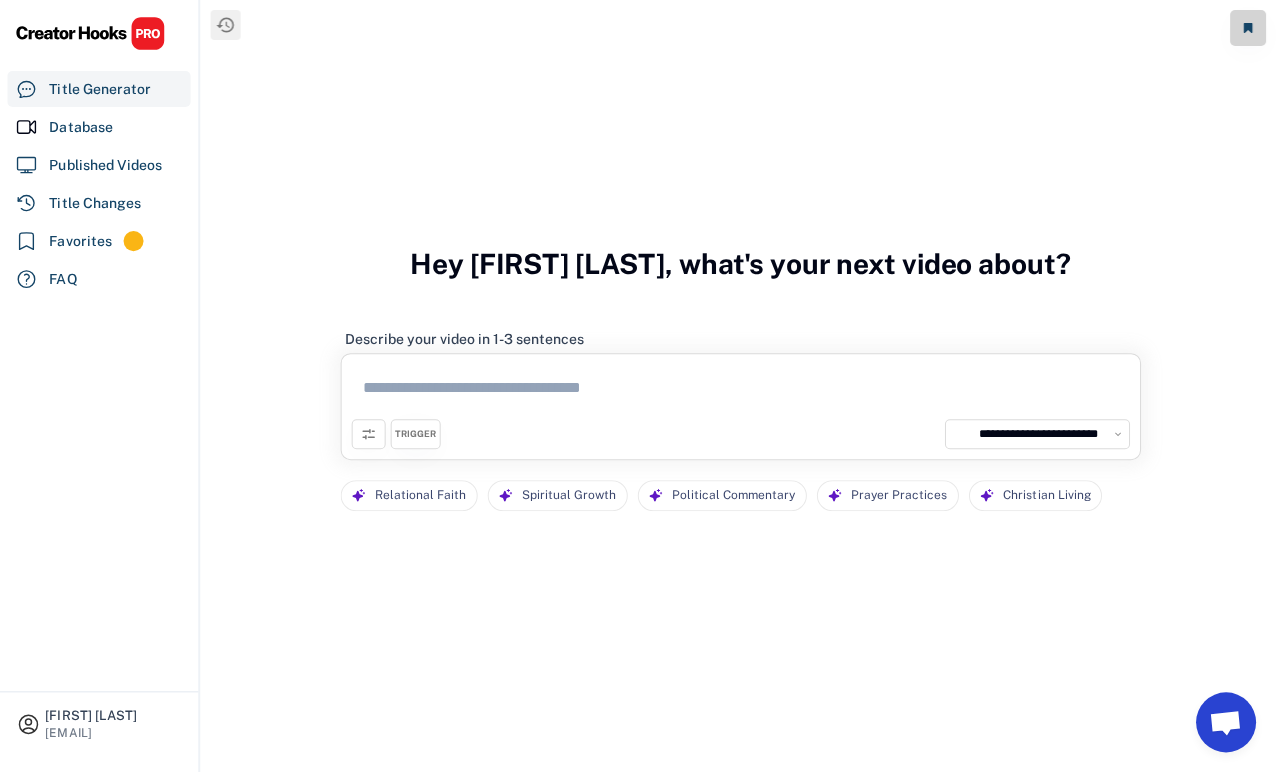 click at bounding box center [741, 391] 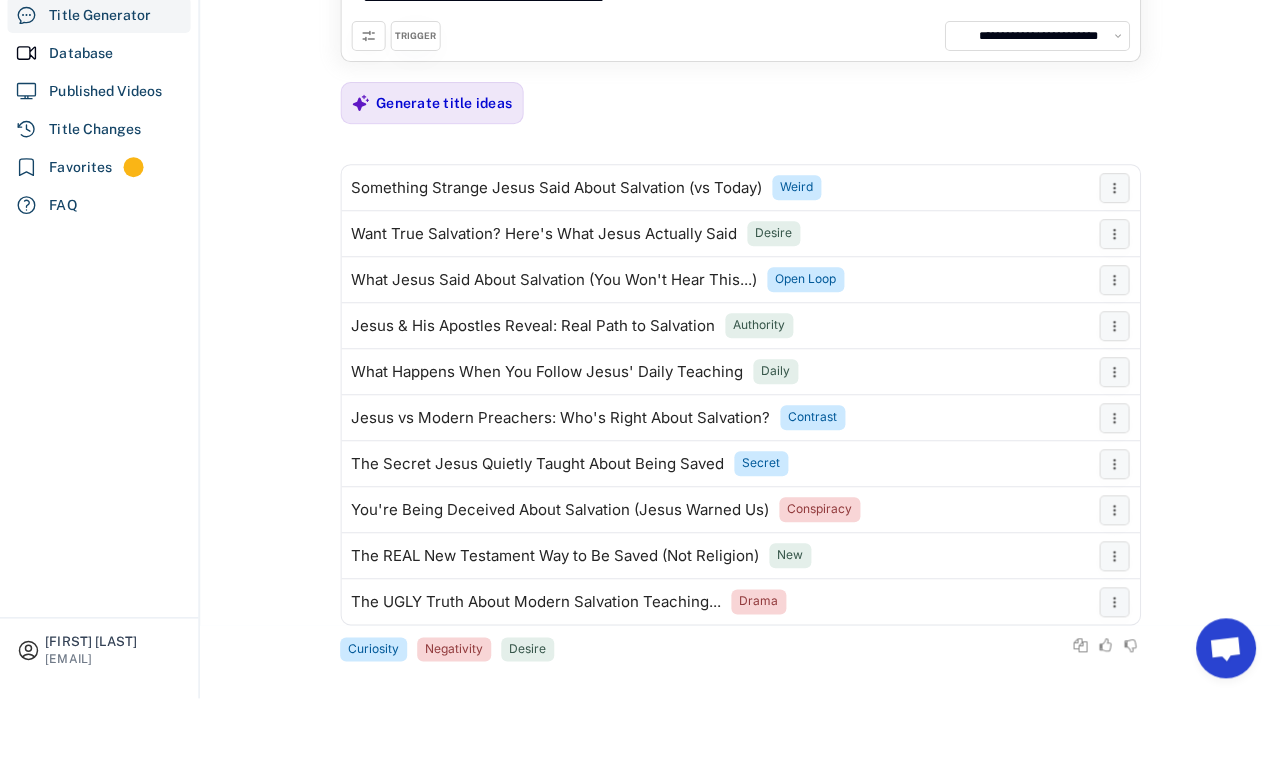 scroll, scrollTop: 73, scrollLeft: 0, axis: vertical 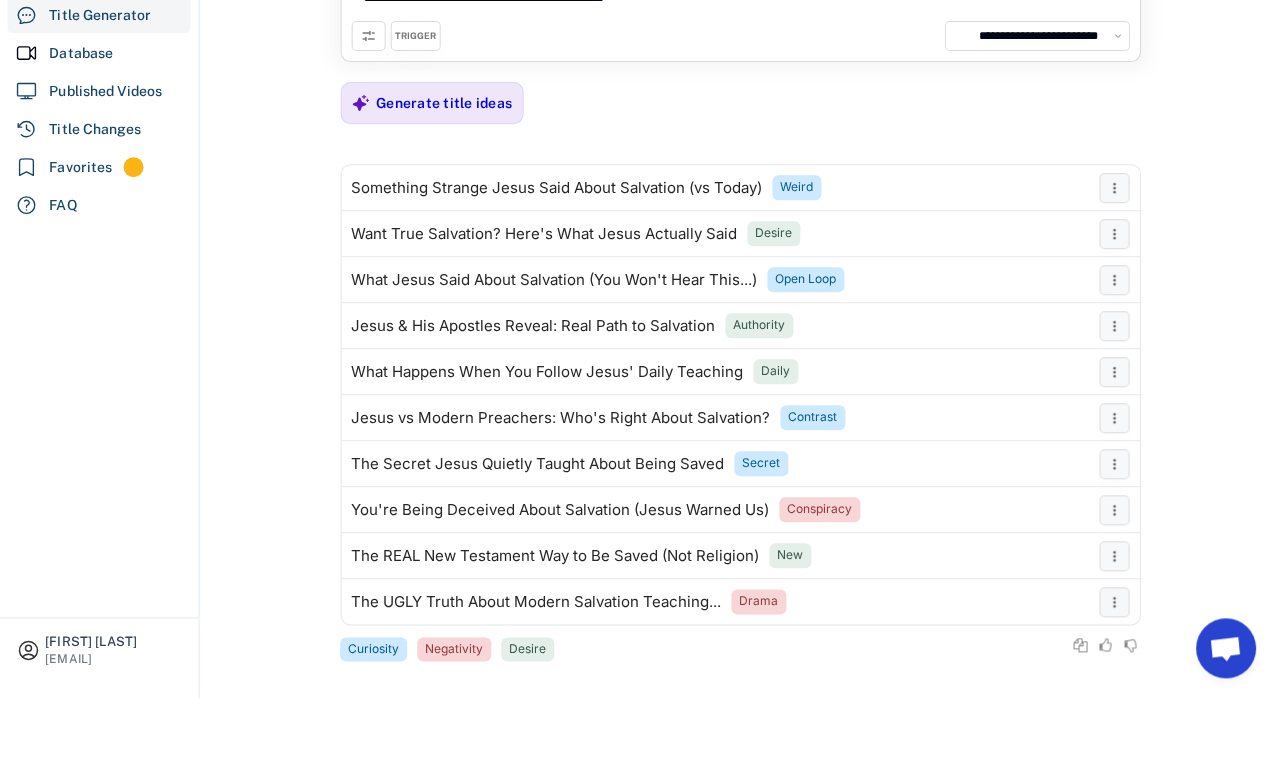 type on "**********" 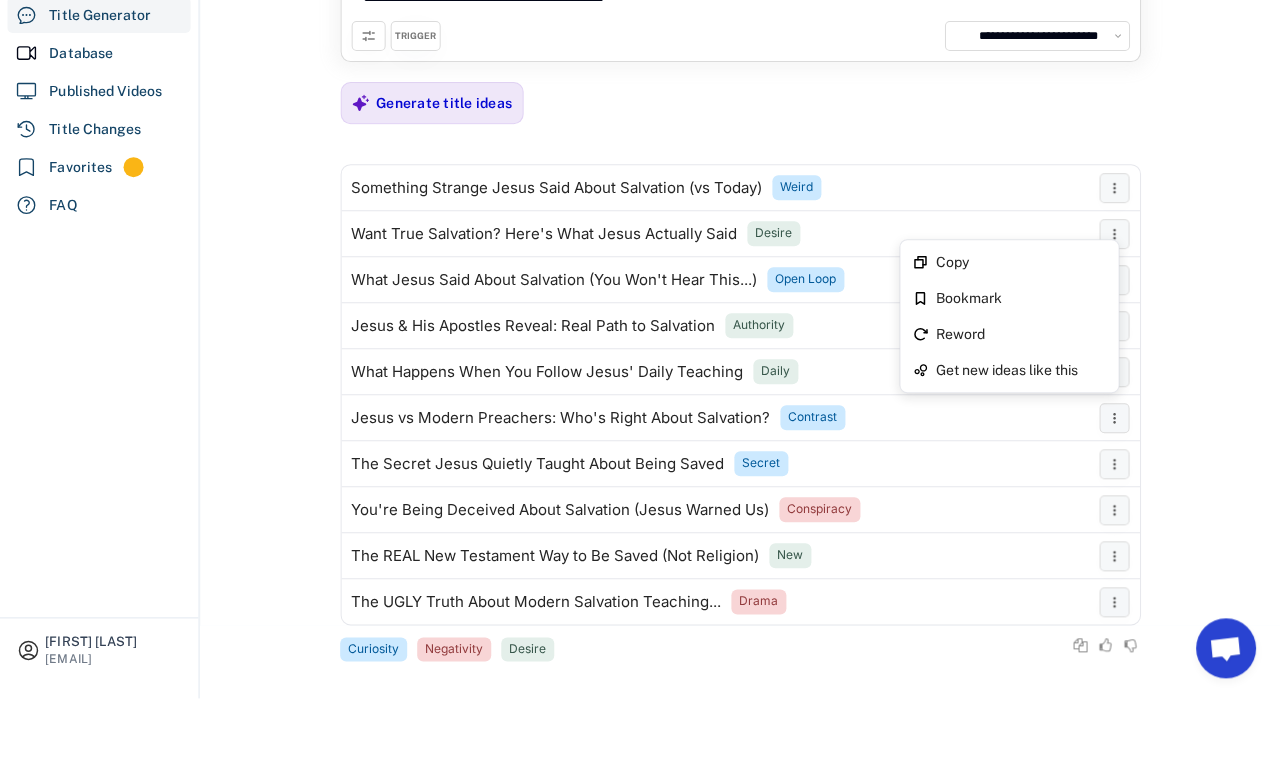 scroll, scrollTop: 88, scrollLeft: 0, axis: vertical 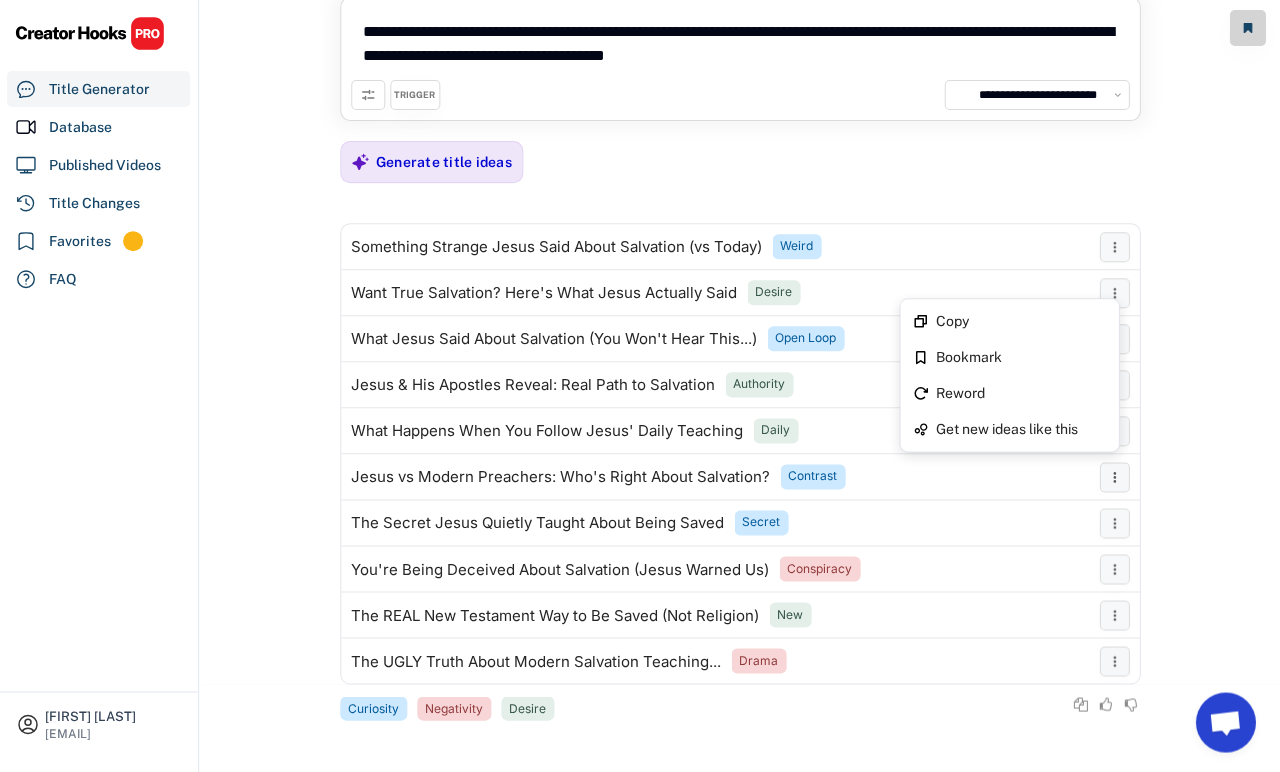 click on "Copy" at bounding box center (1022, 321) 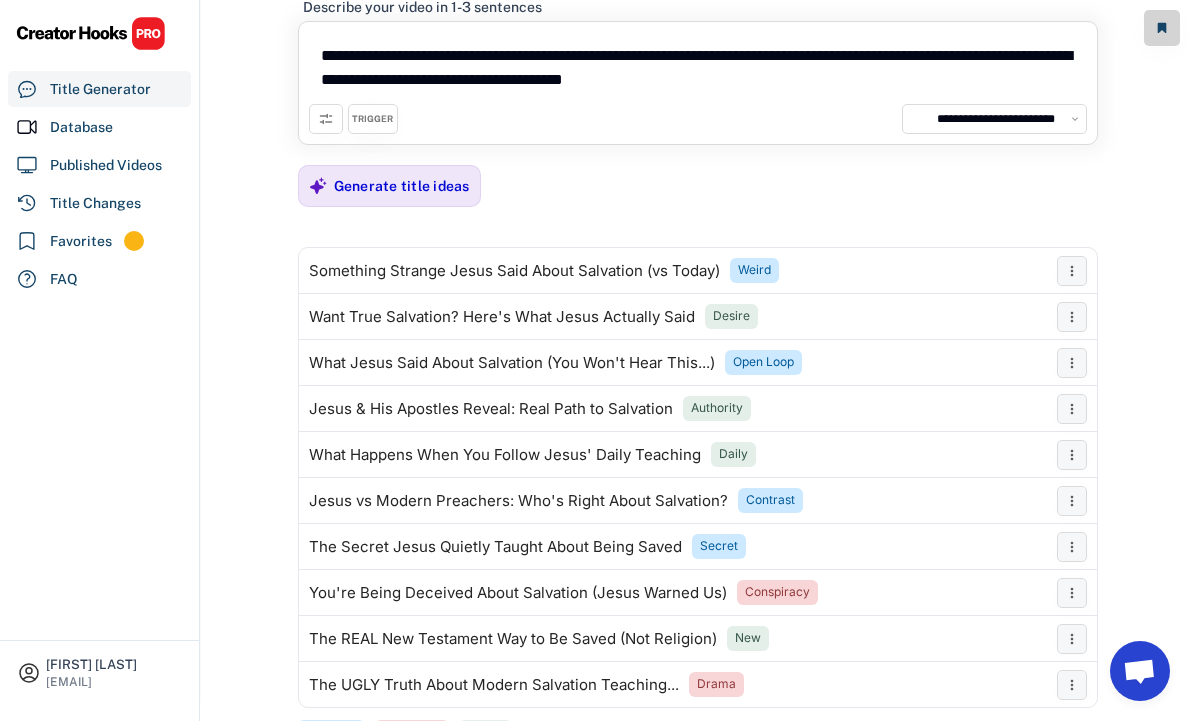 scroll, scrollTop: 72, scrollLeft: 0, axis: vertical 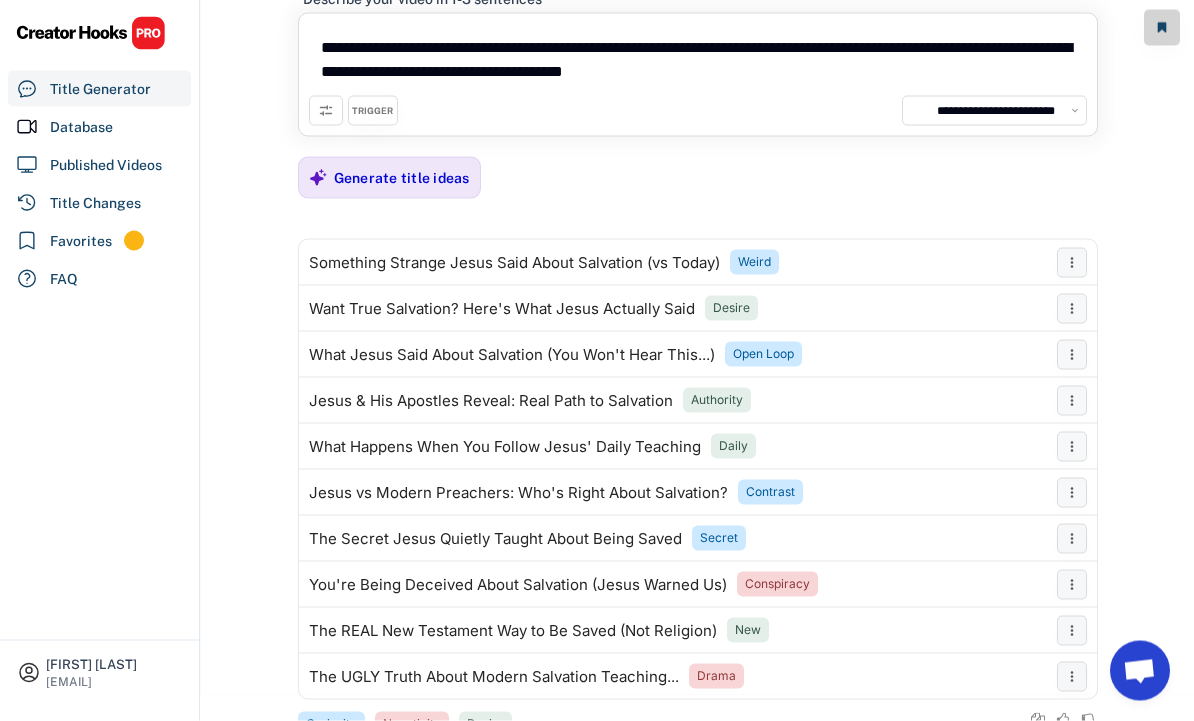 click 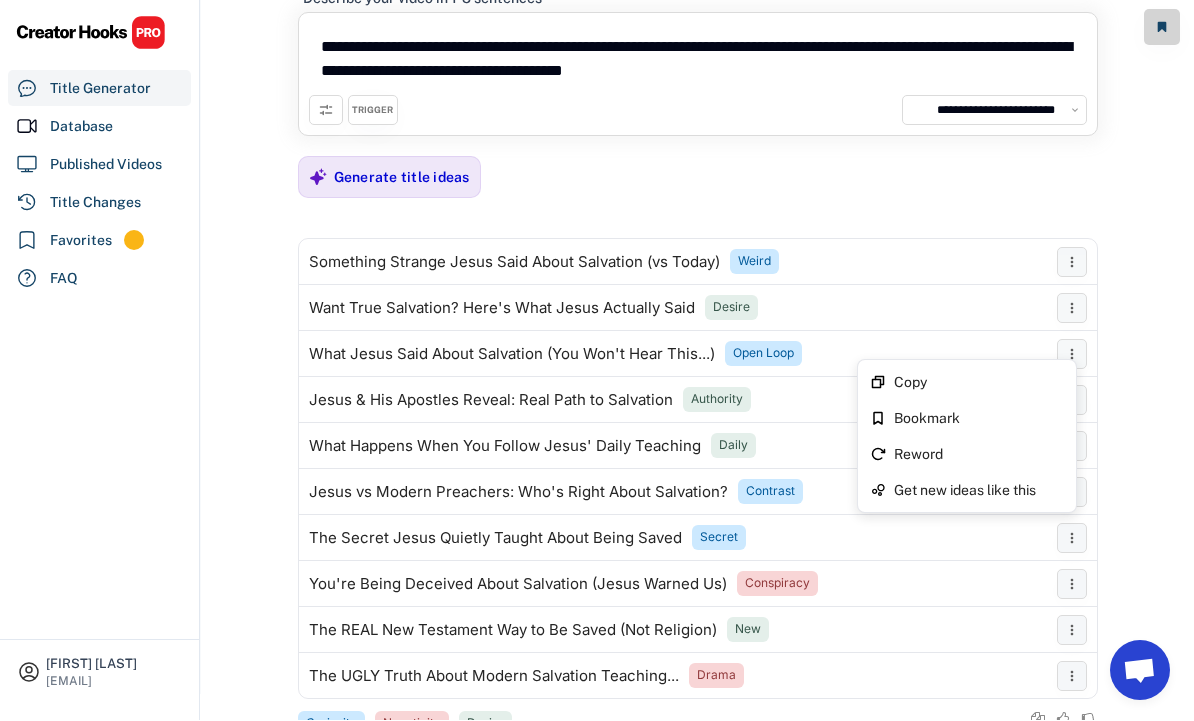 click on "Copy" at bounding box center (979, 383) 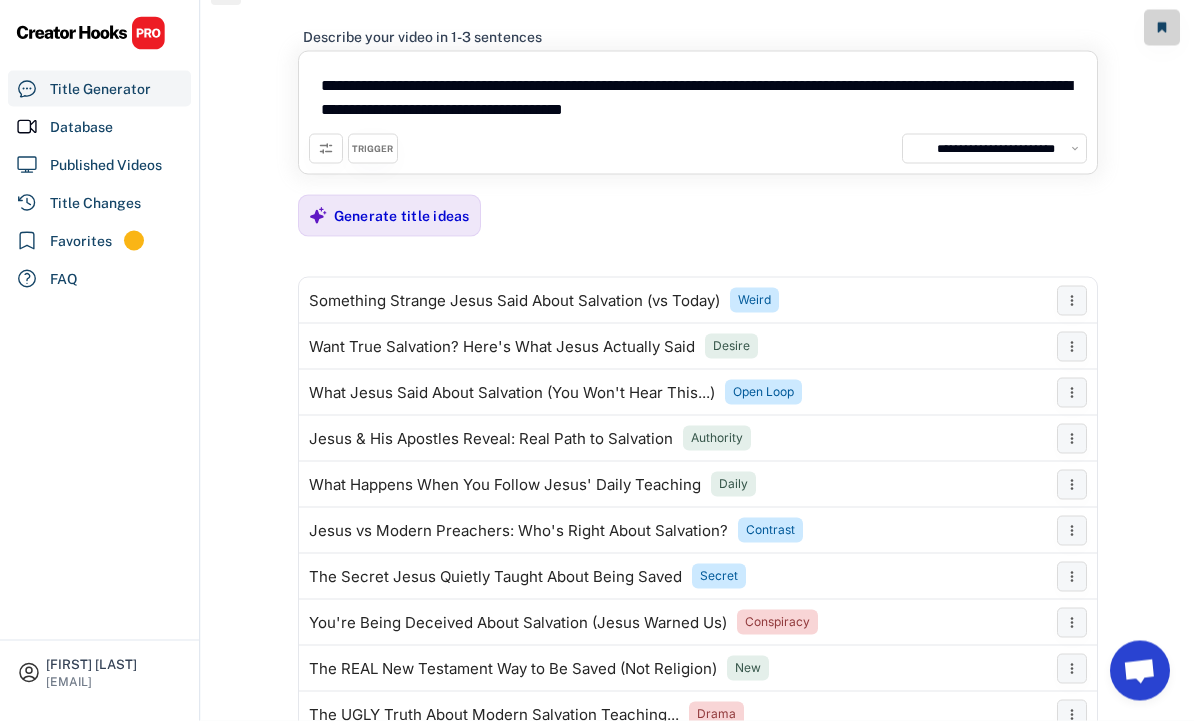 scroll, scrollTop: 72, scrollLeft: 0, axis: vertical 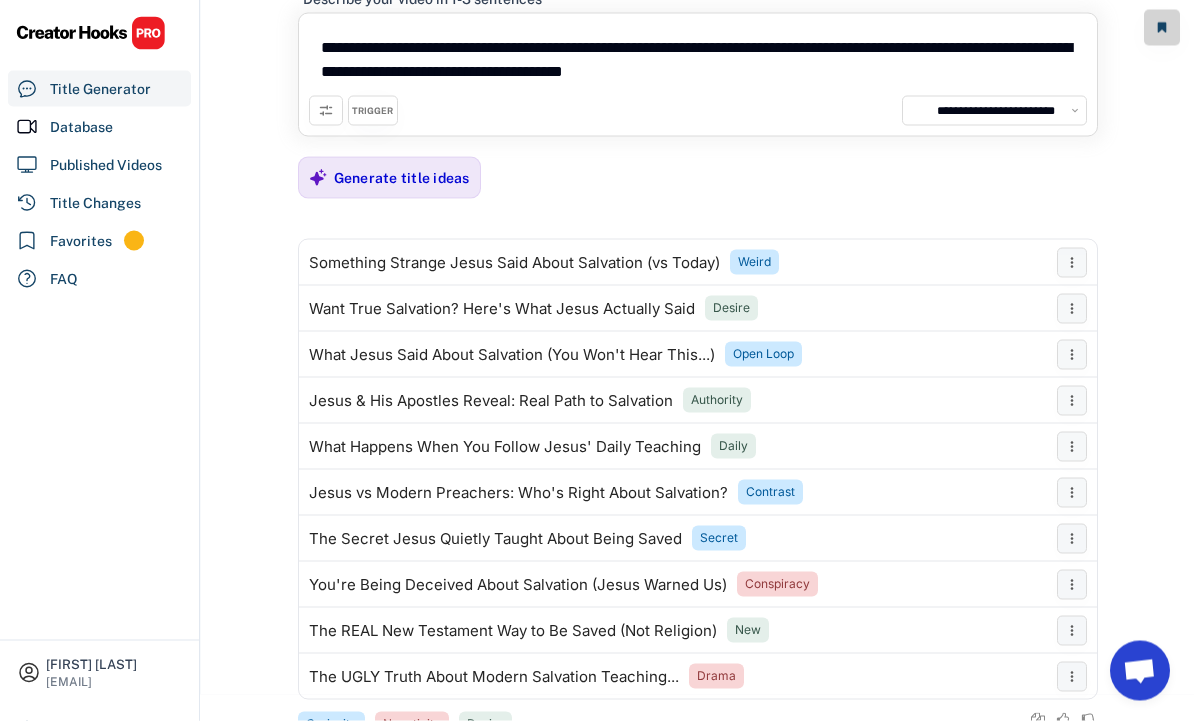 click 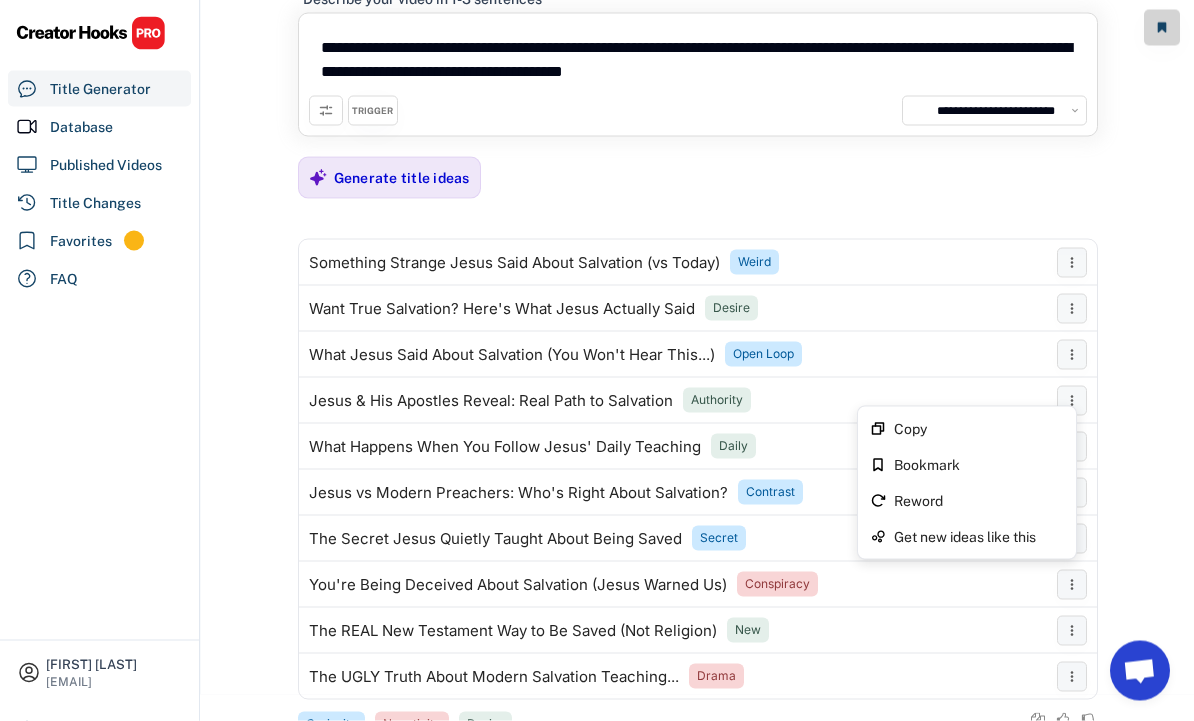 scroll, scrollTop: 72, scrollLeft: 0, axis: vertical 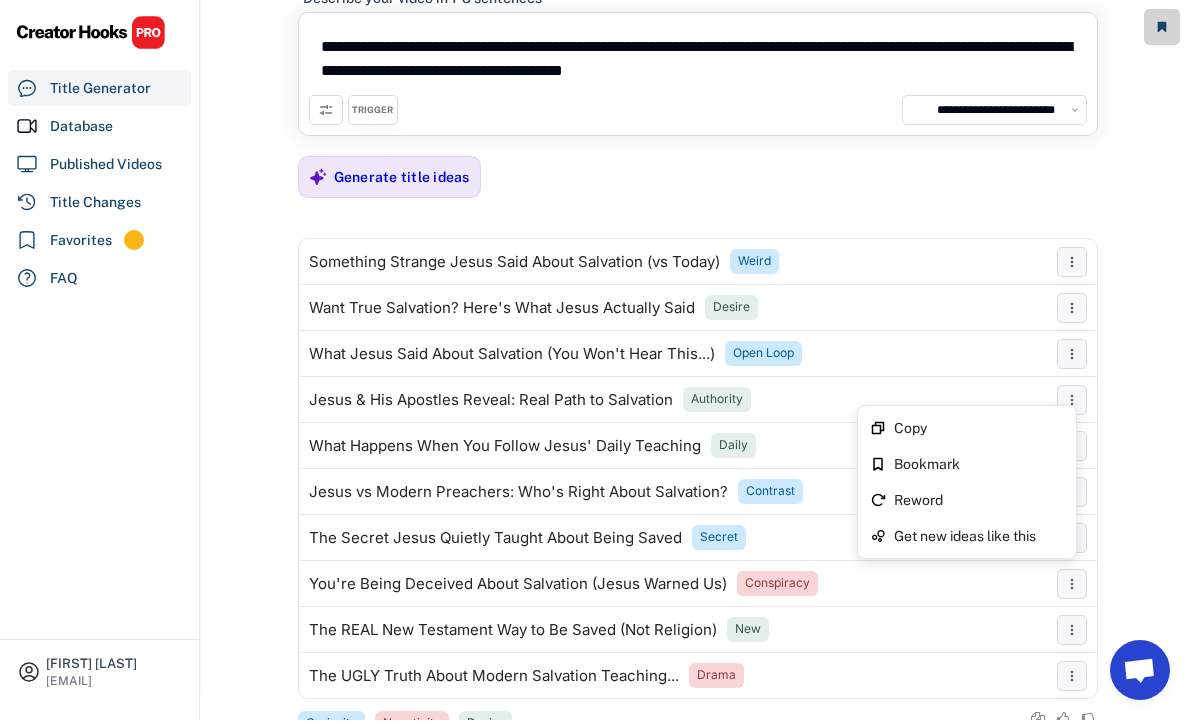 click on "Copy" at bounding box center (979, 429) 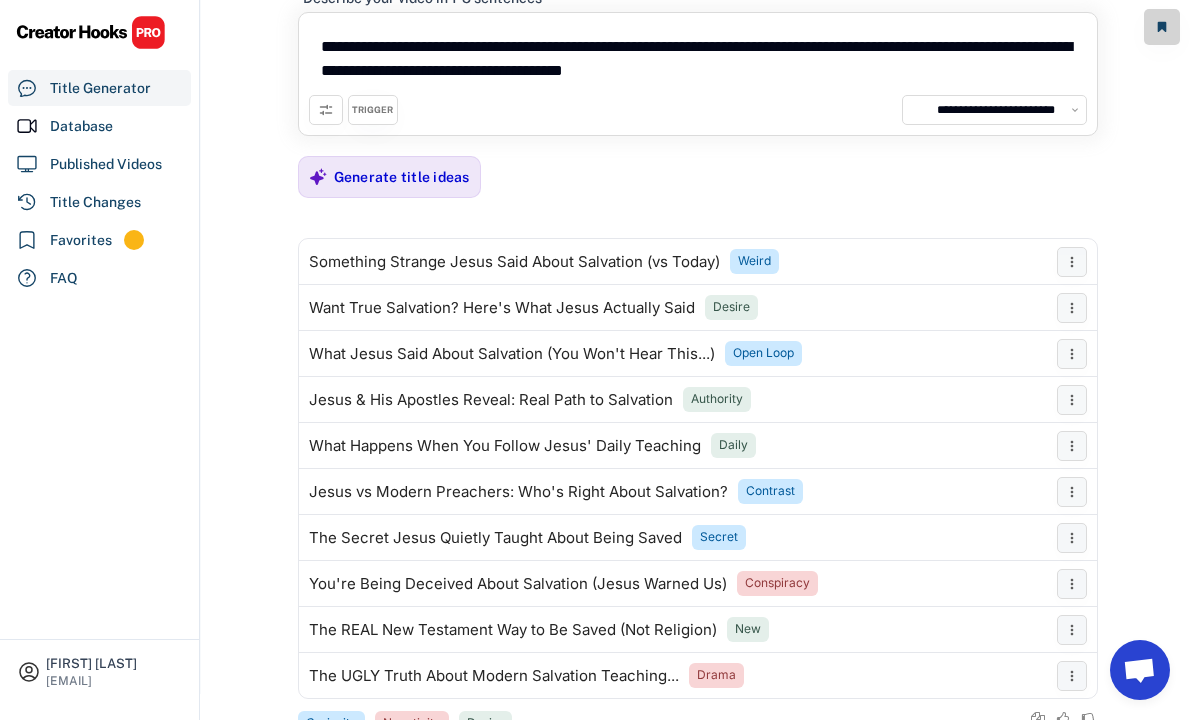 scroll, scrollTop: 72, scrollLeft: 0, axis: vertical 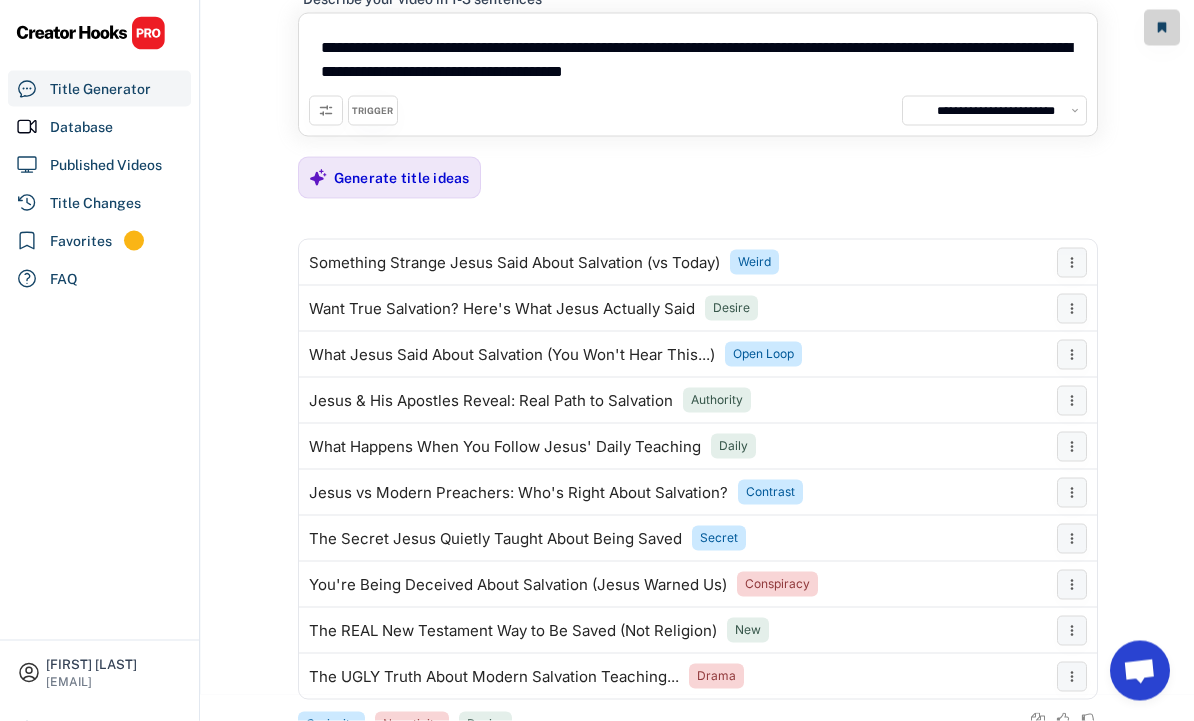 click 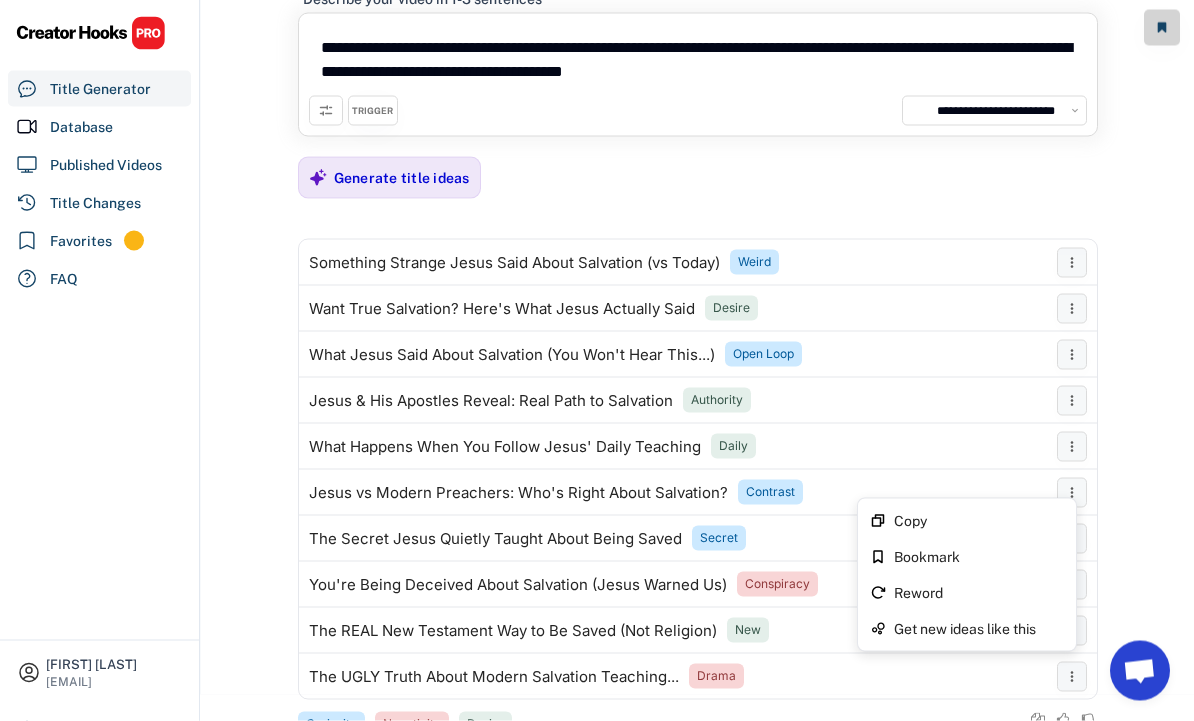 scroll, scrollTop: 72, scrollLeft: 0, axis: vertical 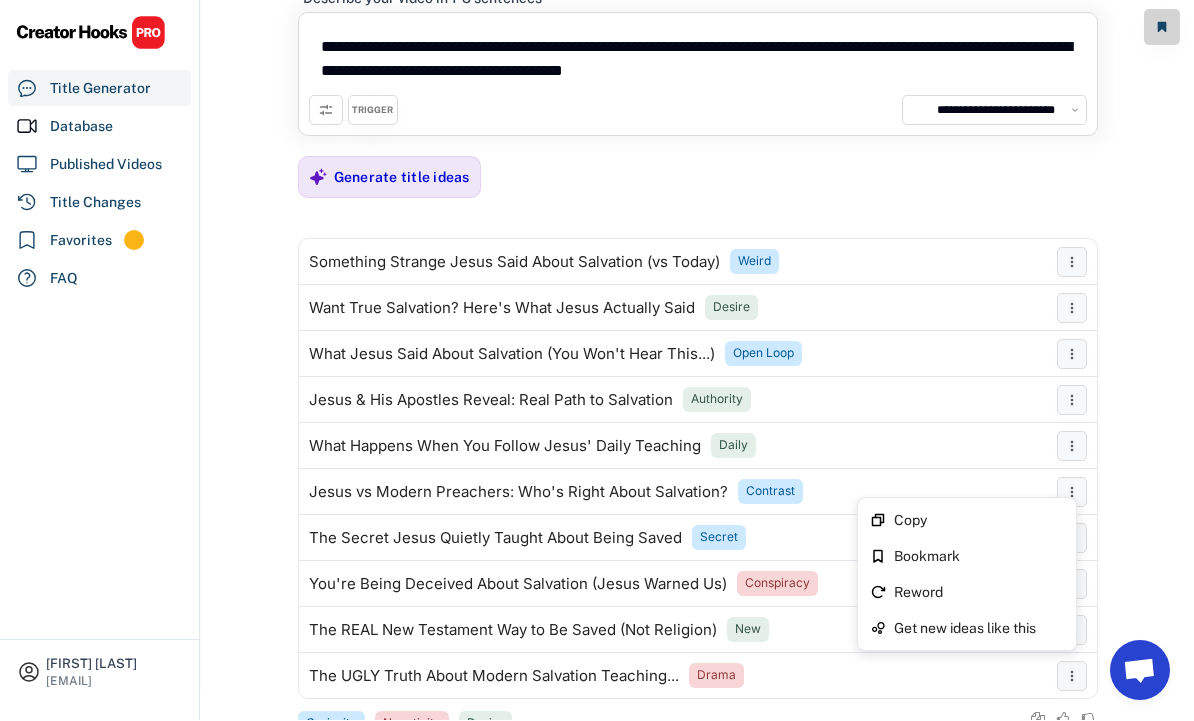 click on "Copy" at bounding box center [979, 521] 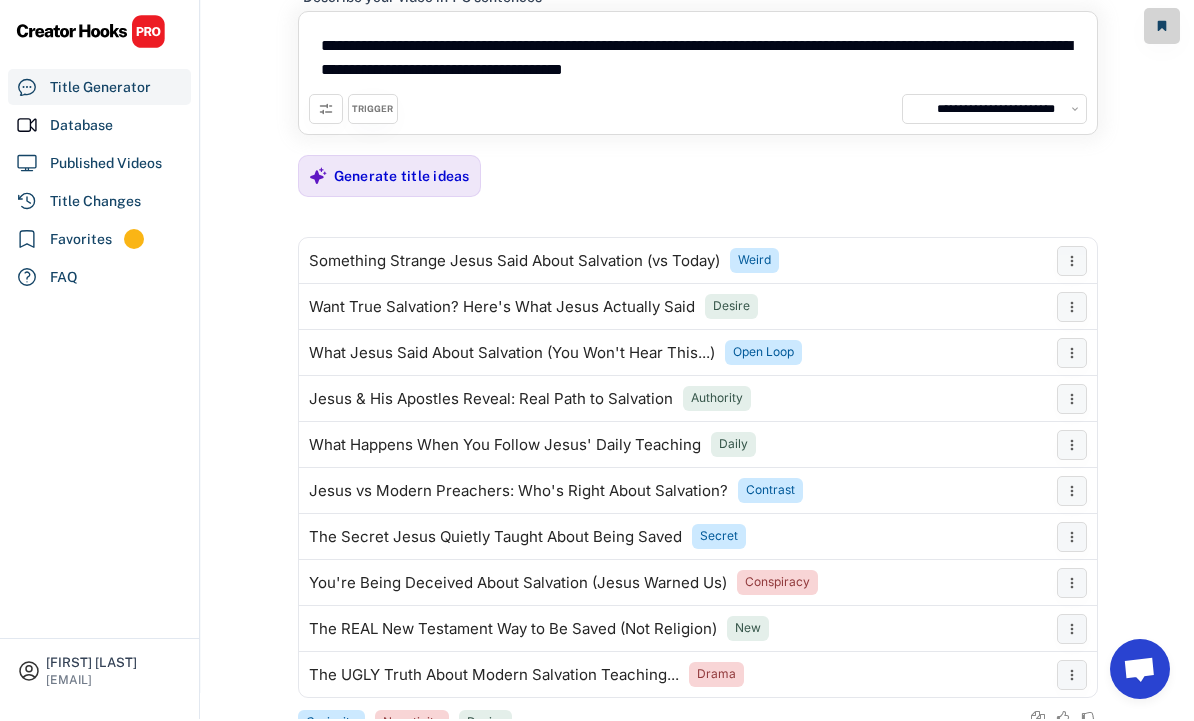 scroll, scrollTop: 72, scrollLeft: 0, axis: vertical 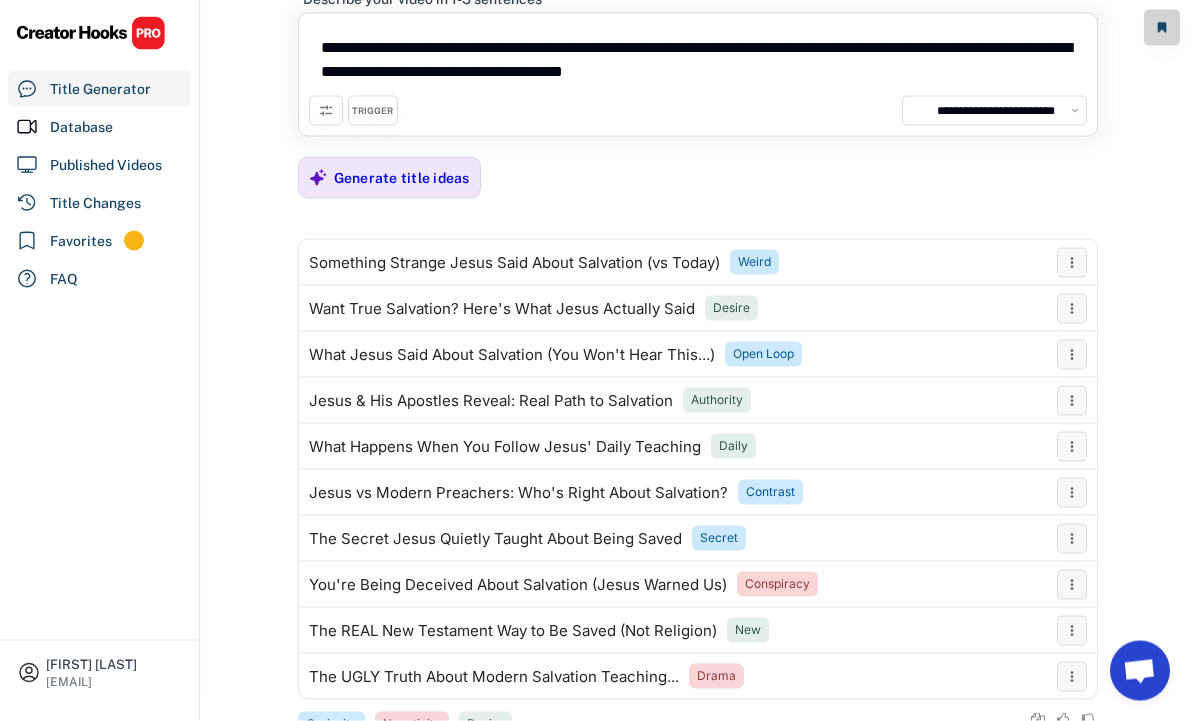 click 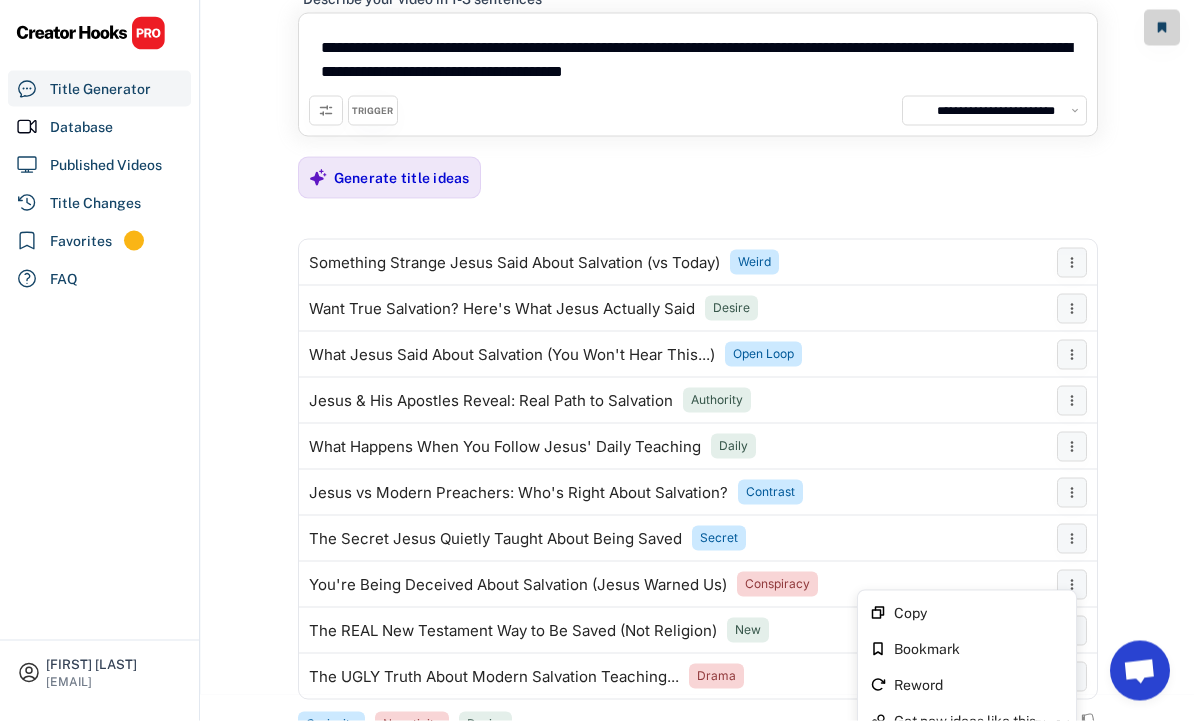 scroll, scrollTop: 72, scrollLeft: 0, axis: vertical 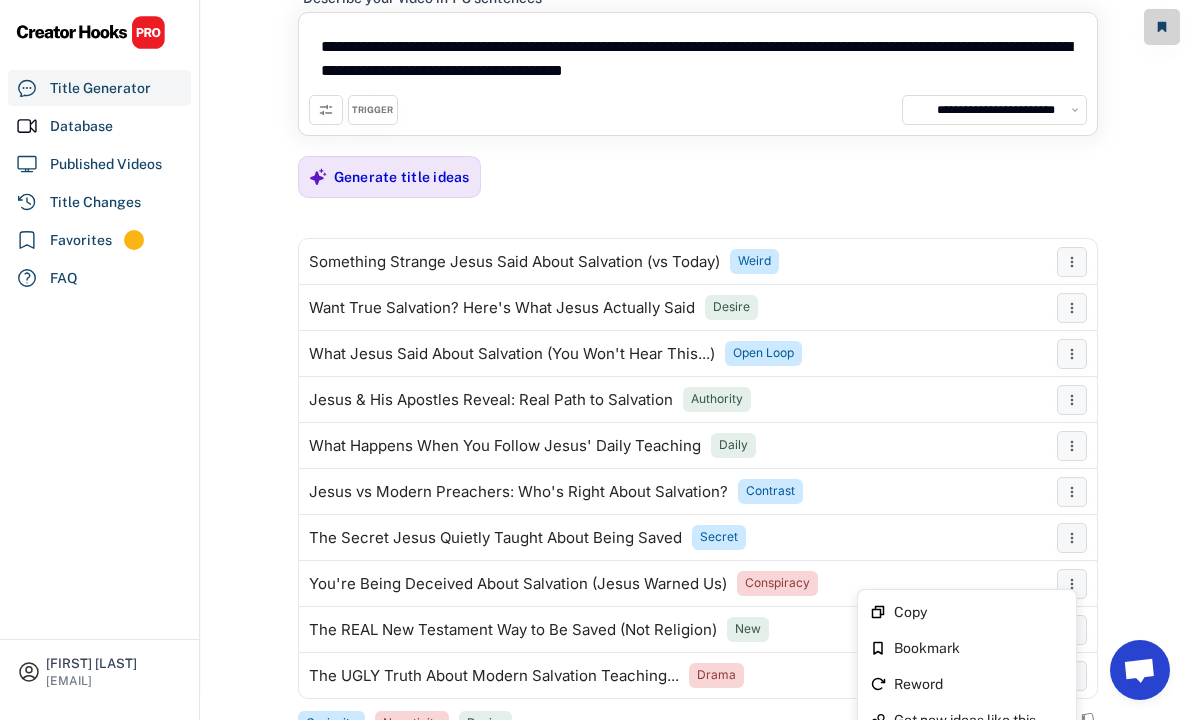 click on "Copy" at bounding box center (979, 613) 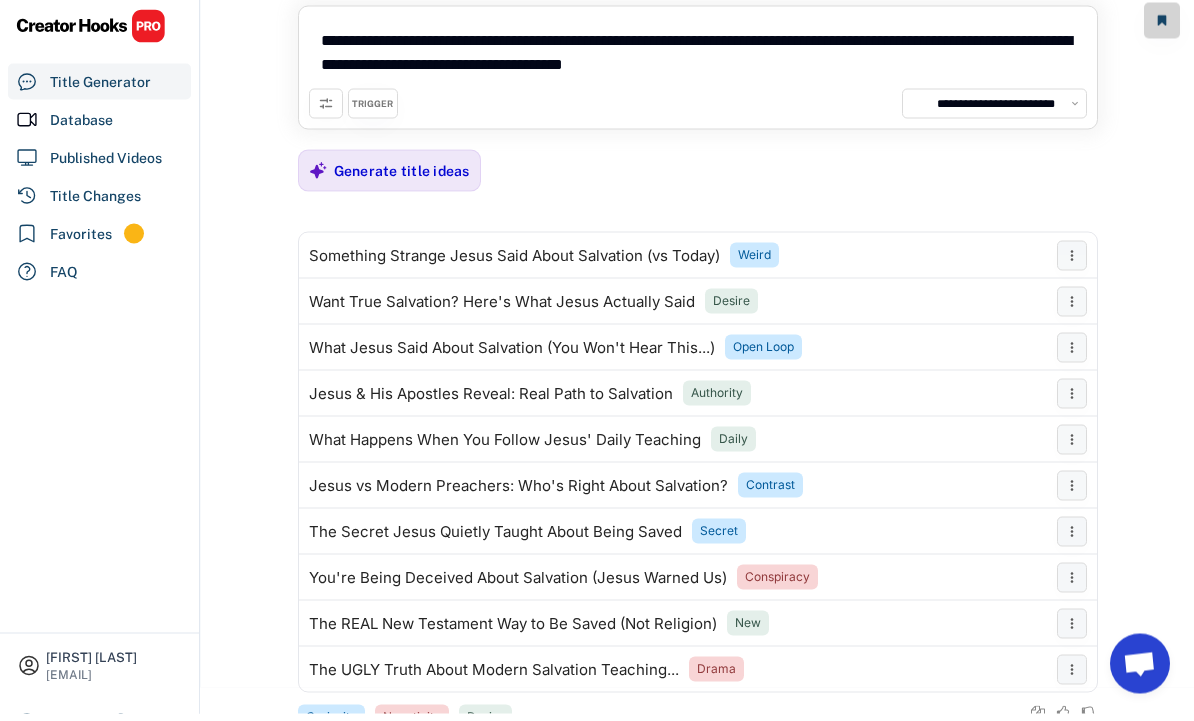 scroll, scrollTop: 72, scrollLeft: 0, axis: vertical 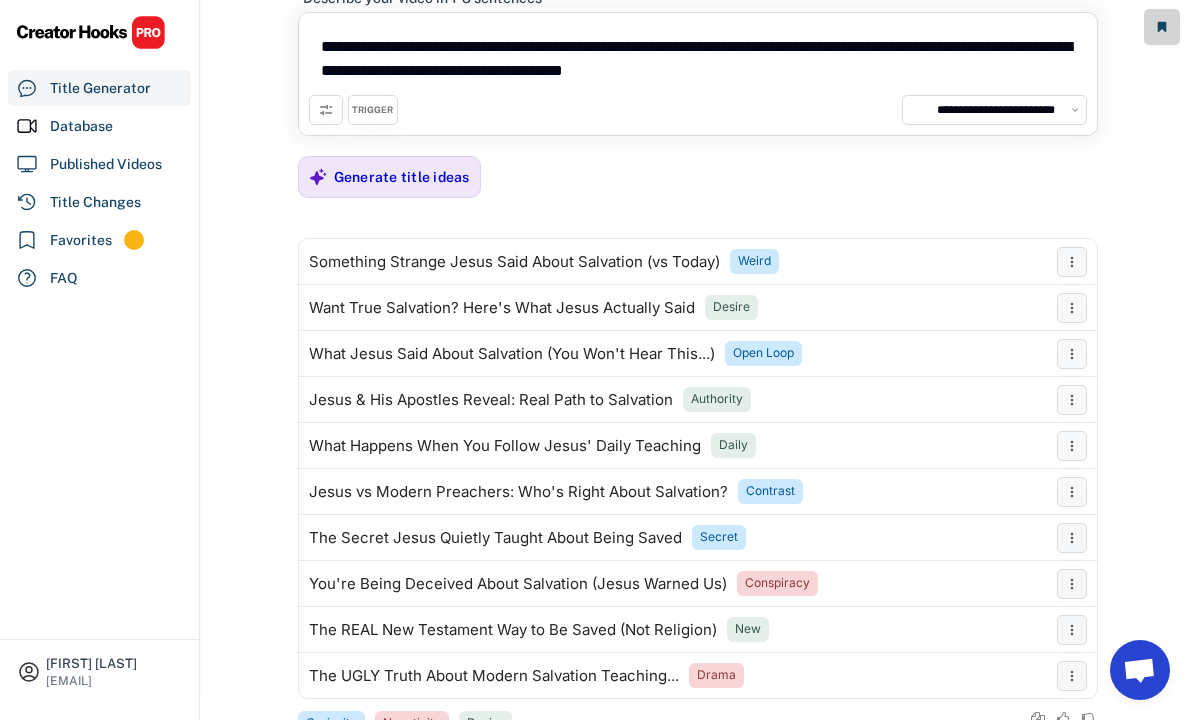 click 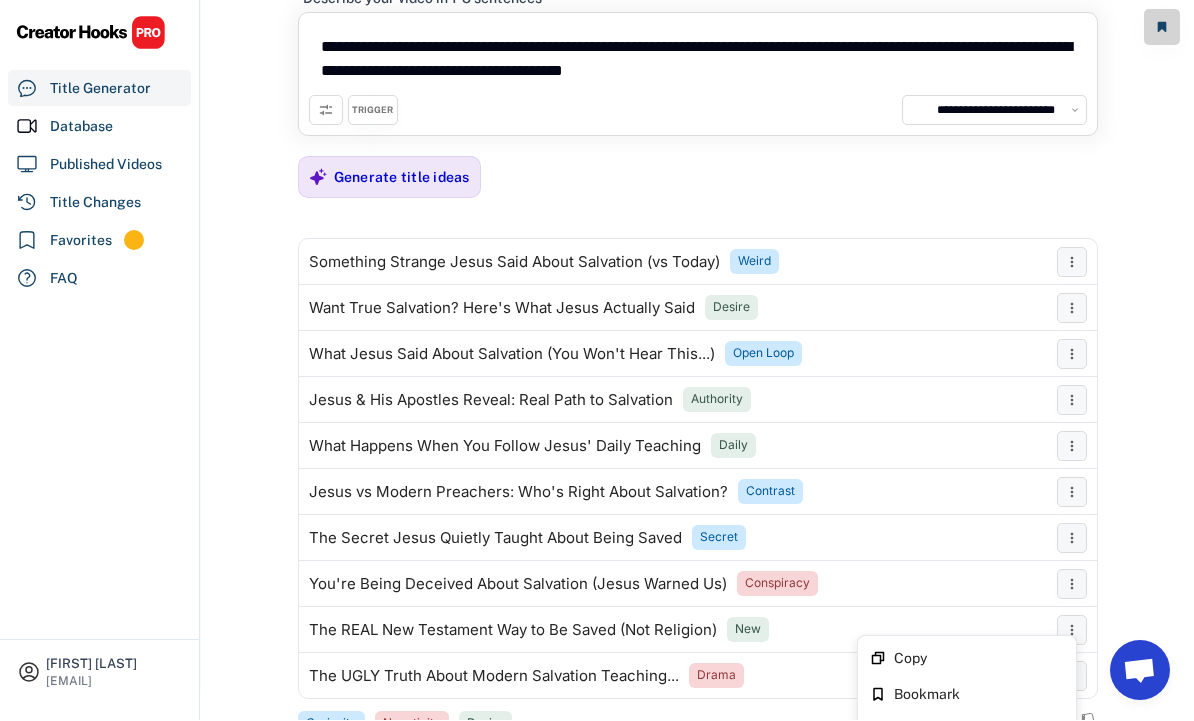 scroll, scrollTop: 73, scrollLeft: 0, axis: vertical 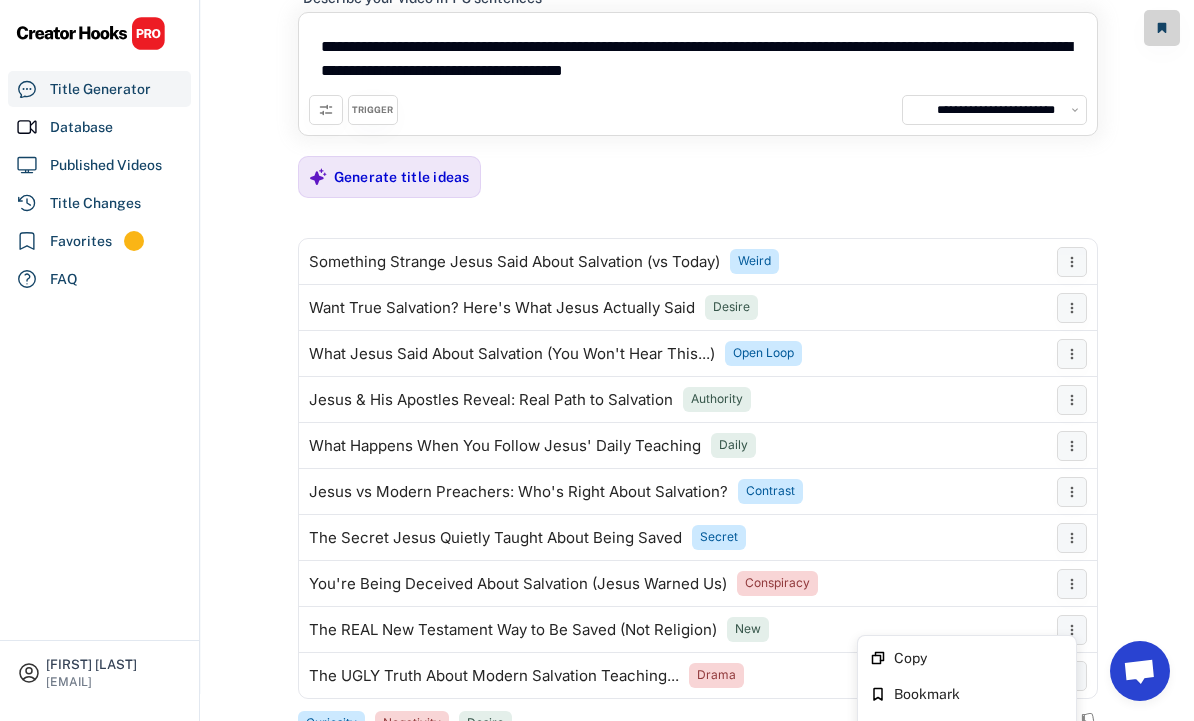 click on "Copy" at bounding box center (979, 658) 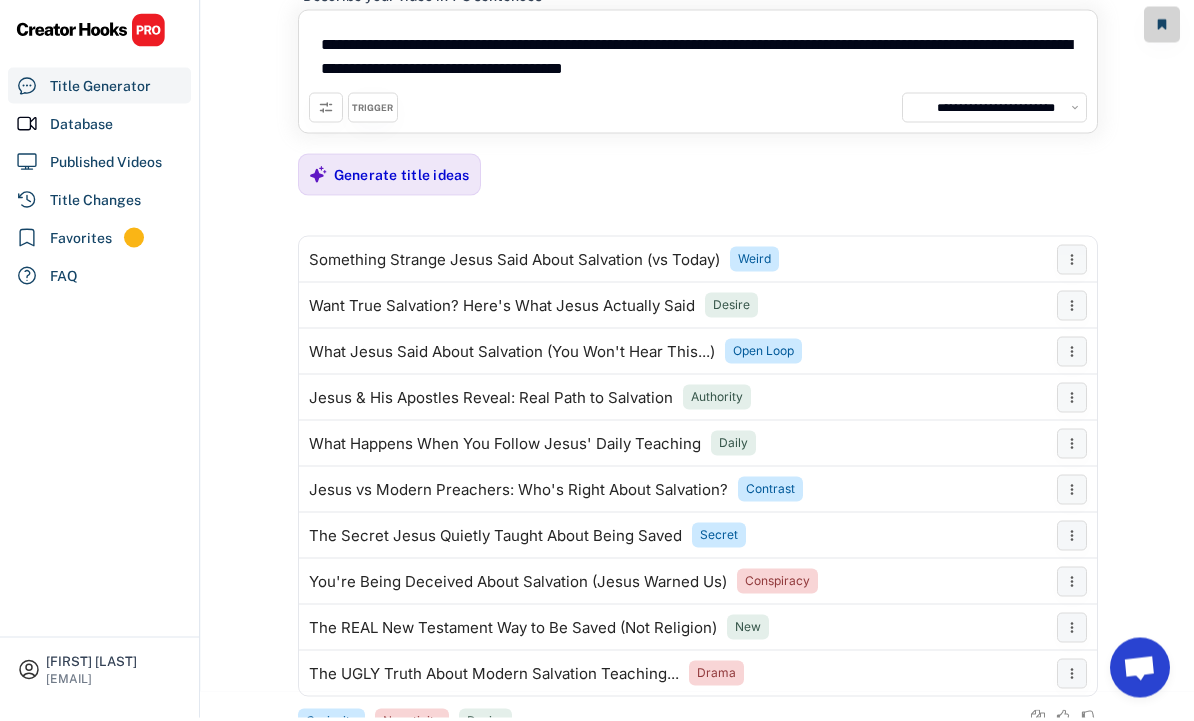 scroll, scrollTop: 72, scrollLeft: 0, axis: vertical 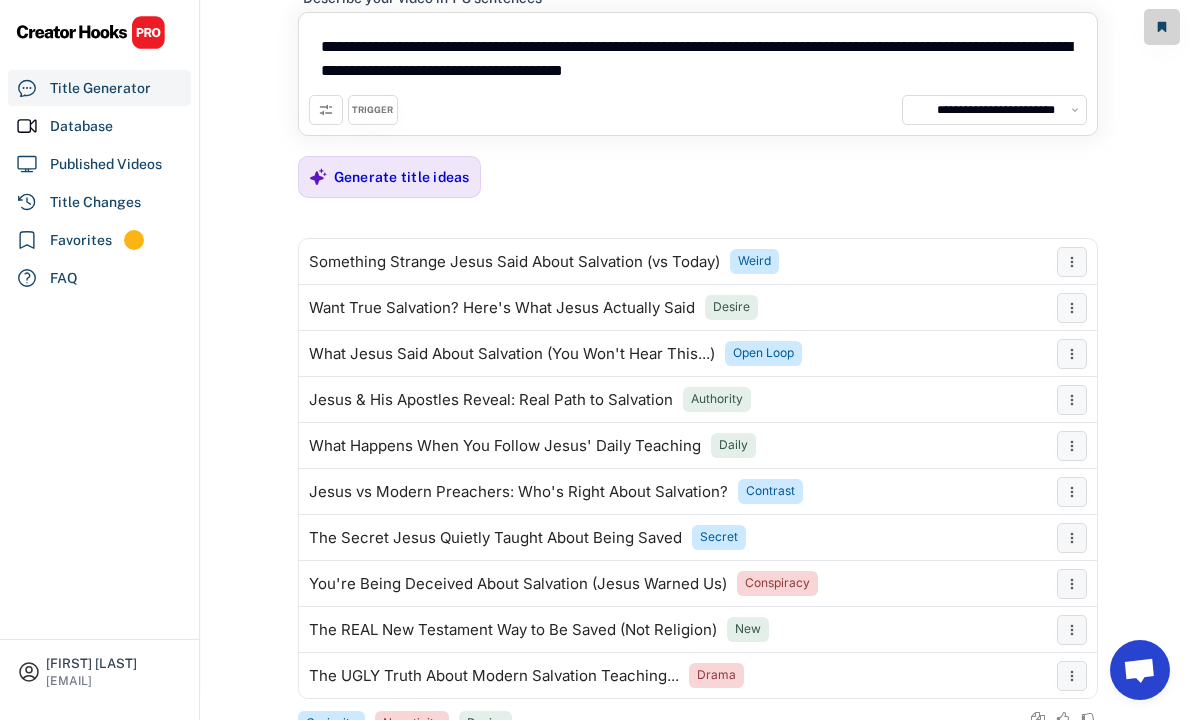 click 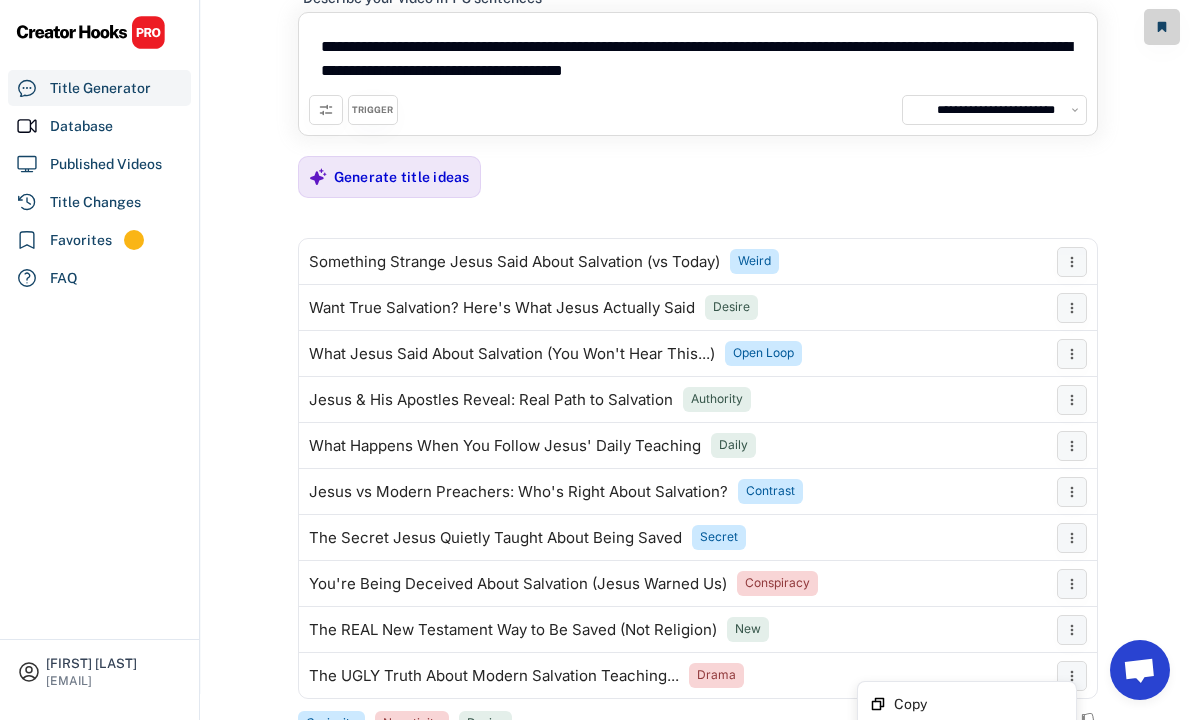 scroll, scrollTop: 73, scrollLeft: 0, axis: vertical 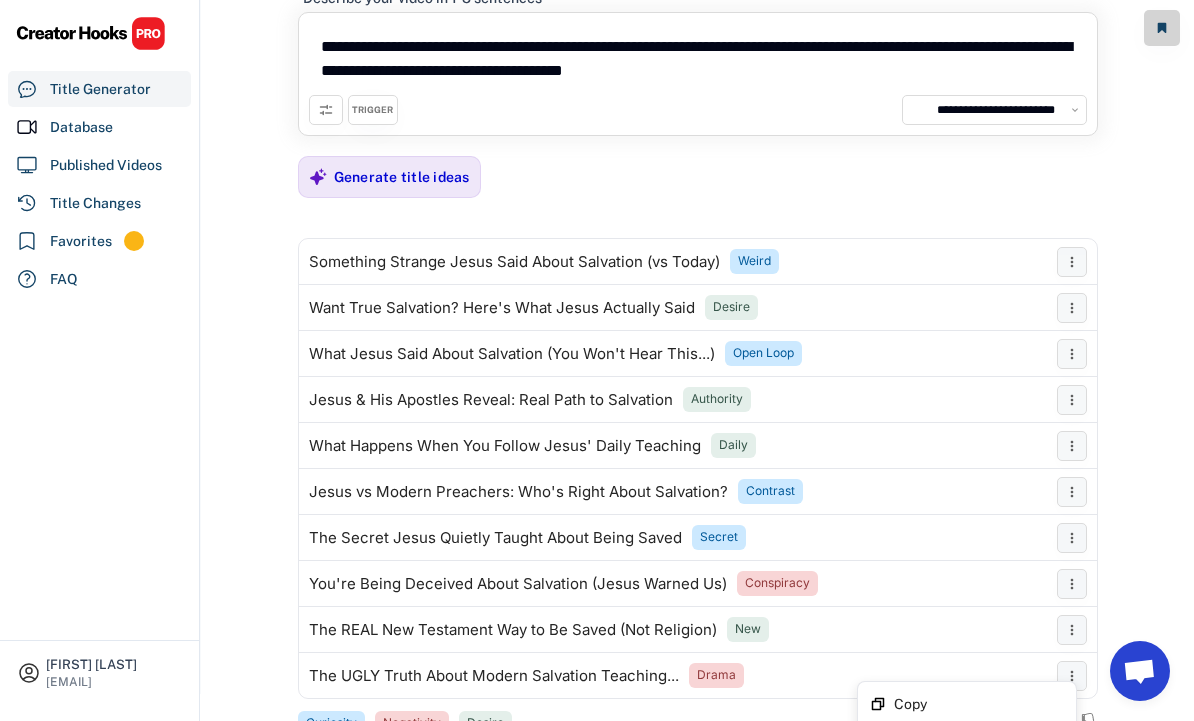 click on "Copy" at bounding box center (979, 704) 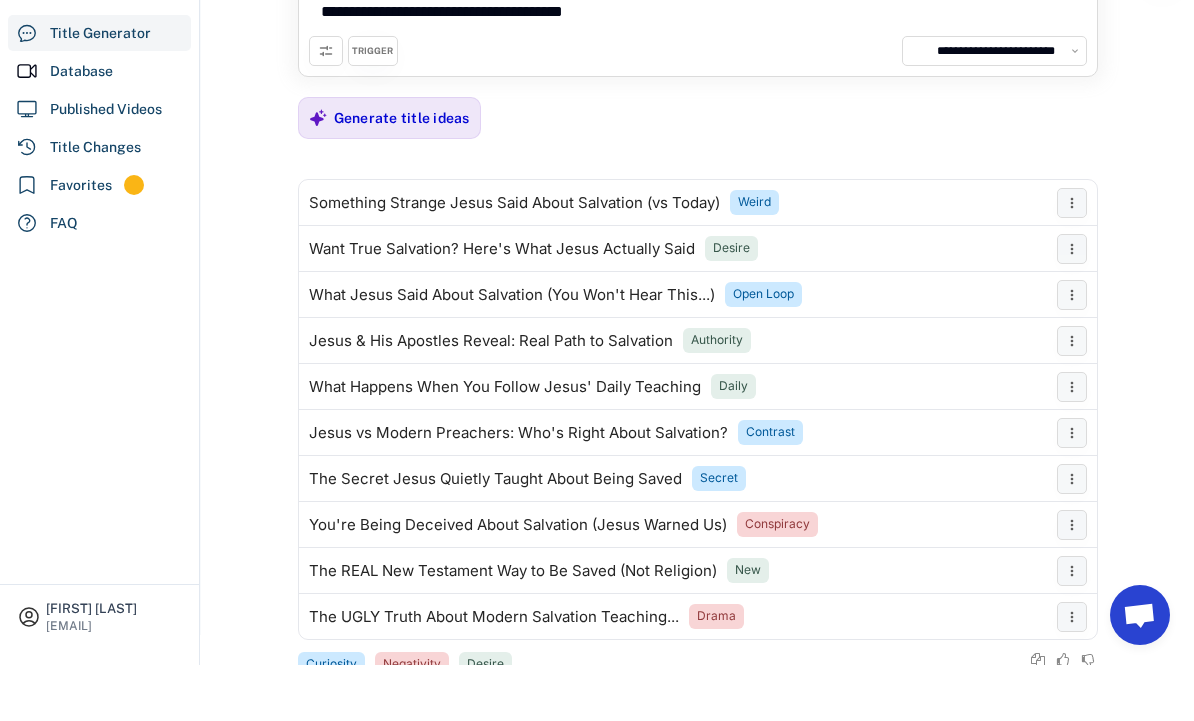 scroll, scrollTop: 72, scrollLeft: 0, axis: vertical 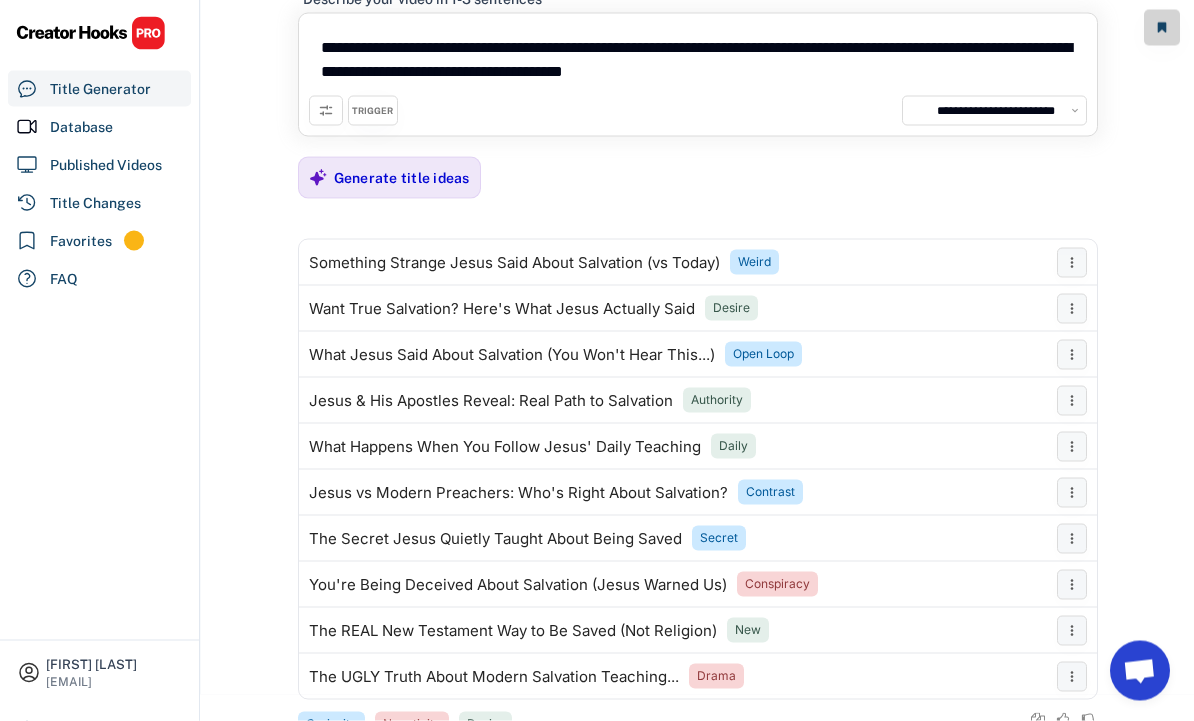 click 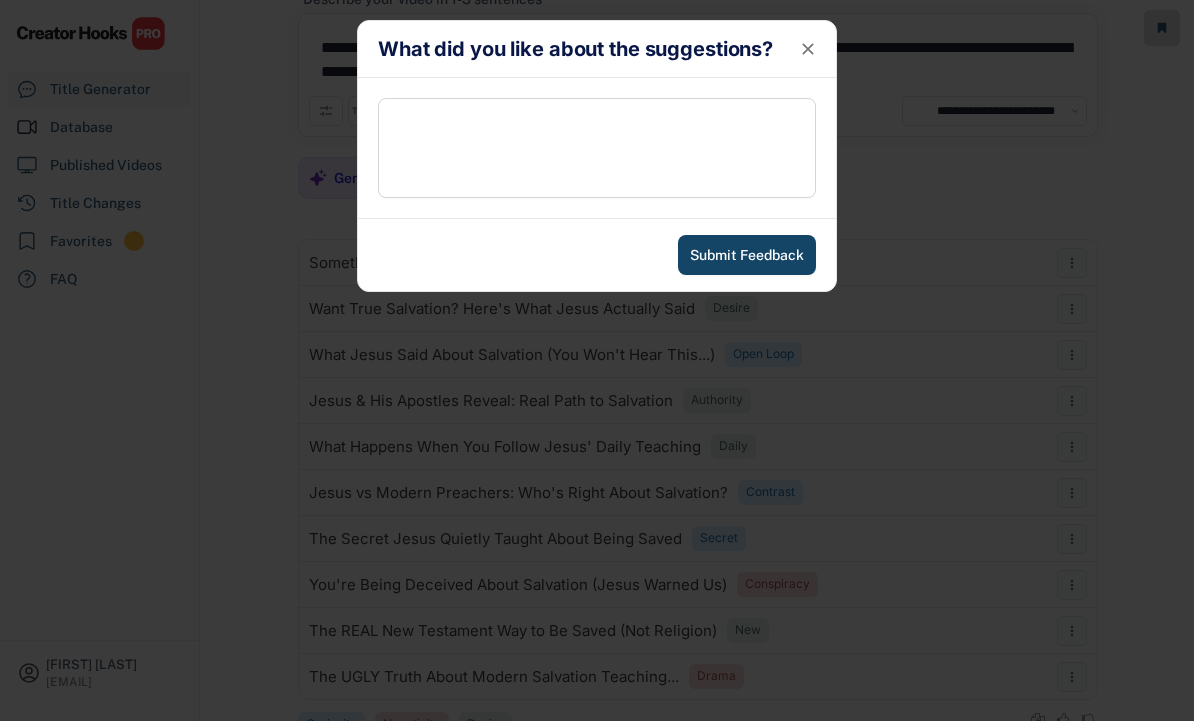 click at bounding box center (597, 148) 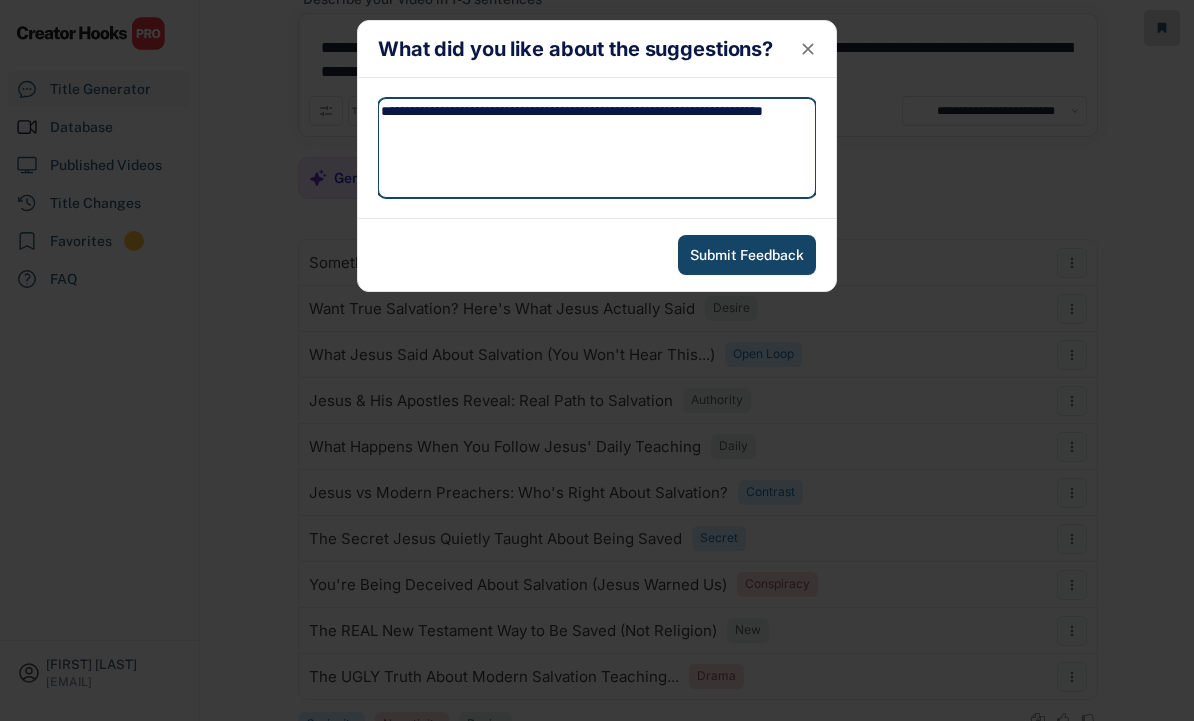type on "**********" 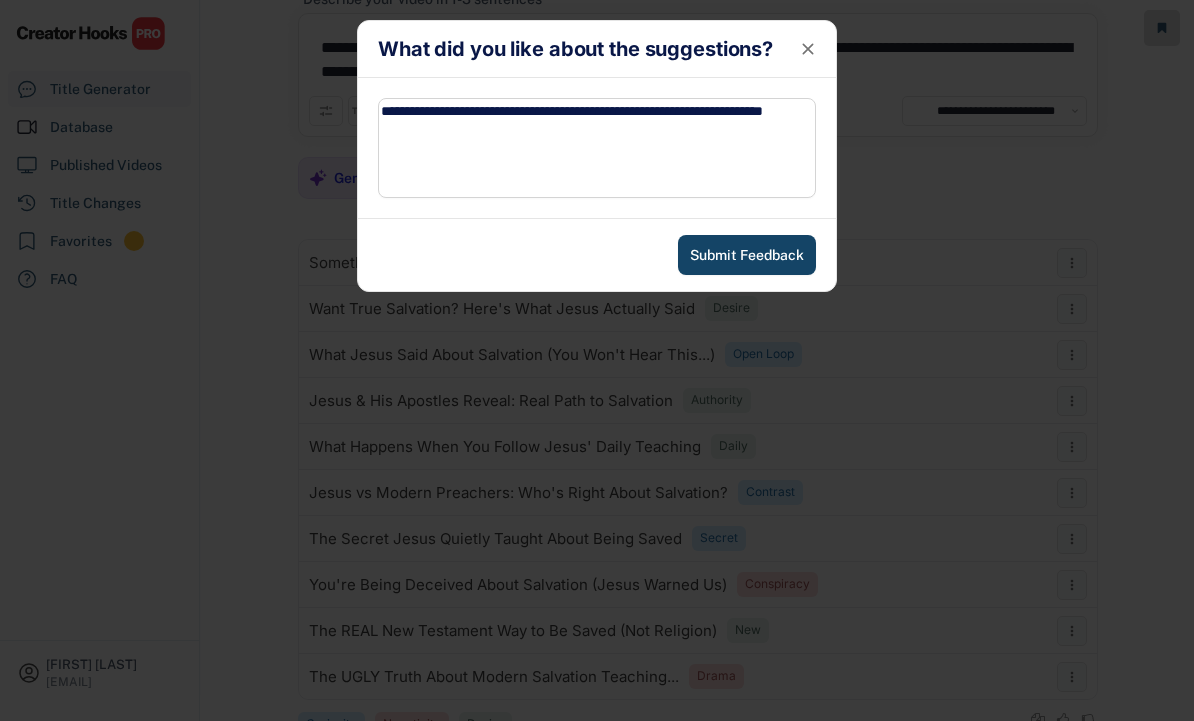 click on "Submit Feedback" at bounding box center (747, 255) 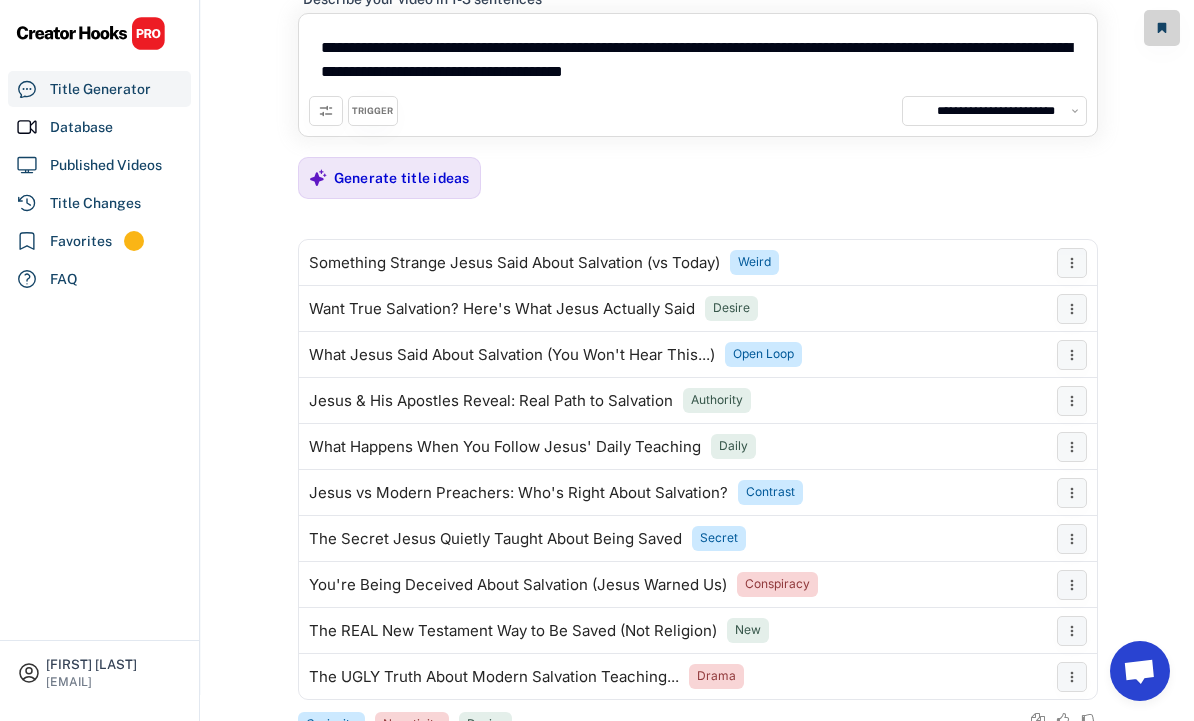 click 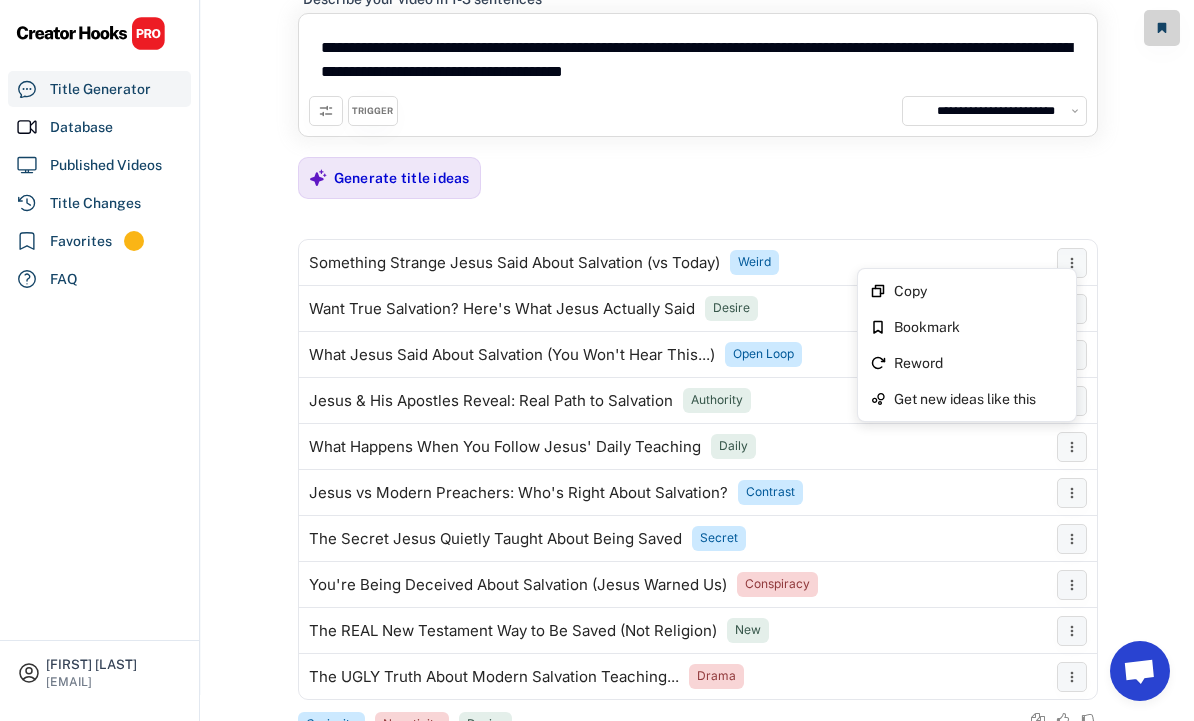 click on "Bookmark" at bounding box center [979, 327] 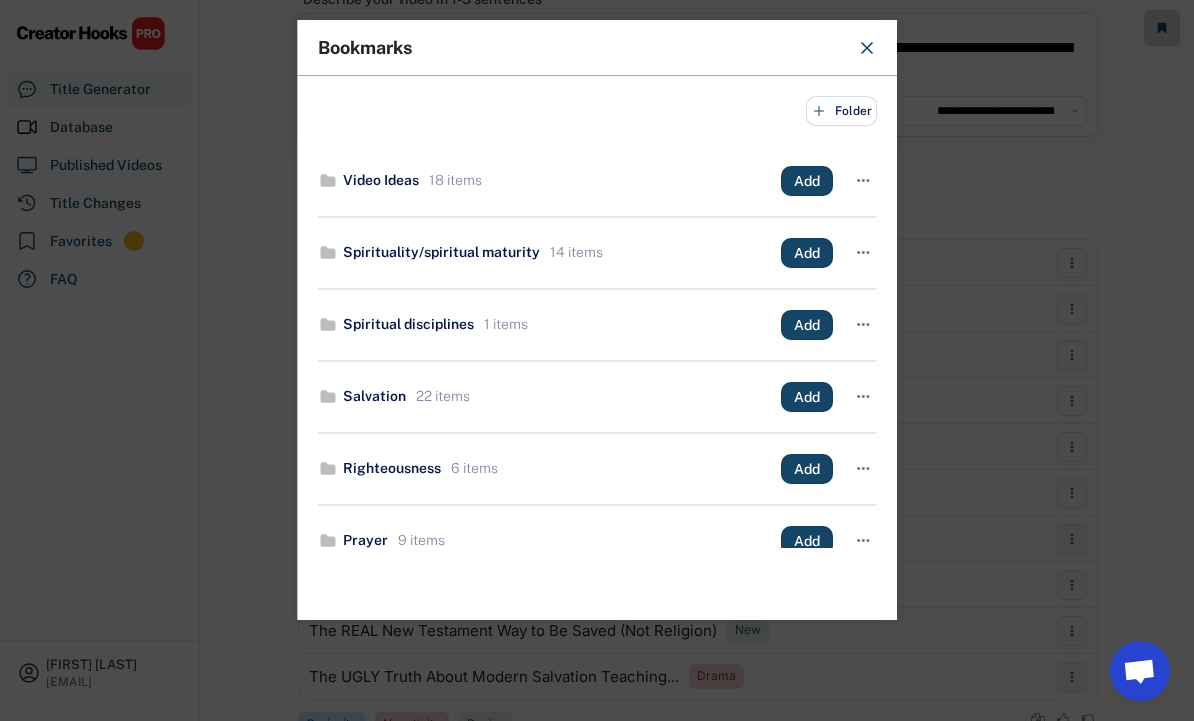 click on "Add" at bounding box center [807, 397] 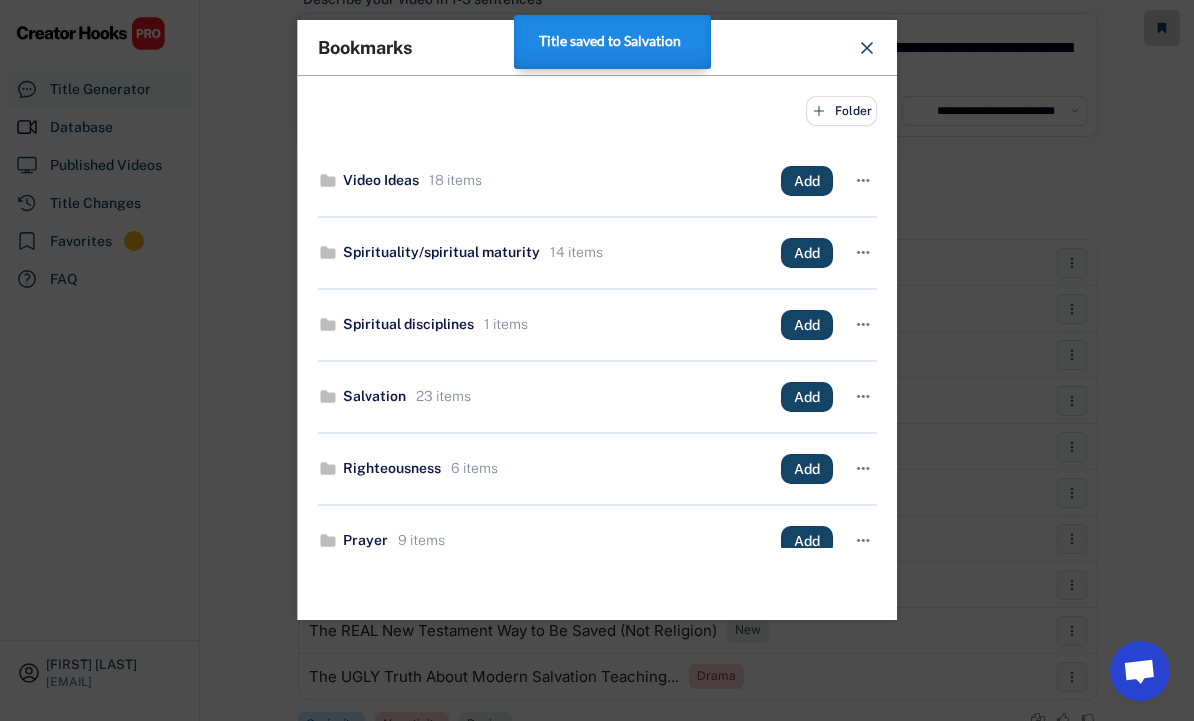 click at bounding box center [597, 360] 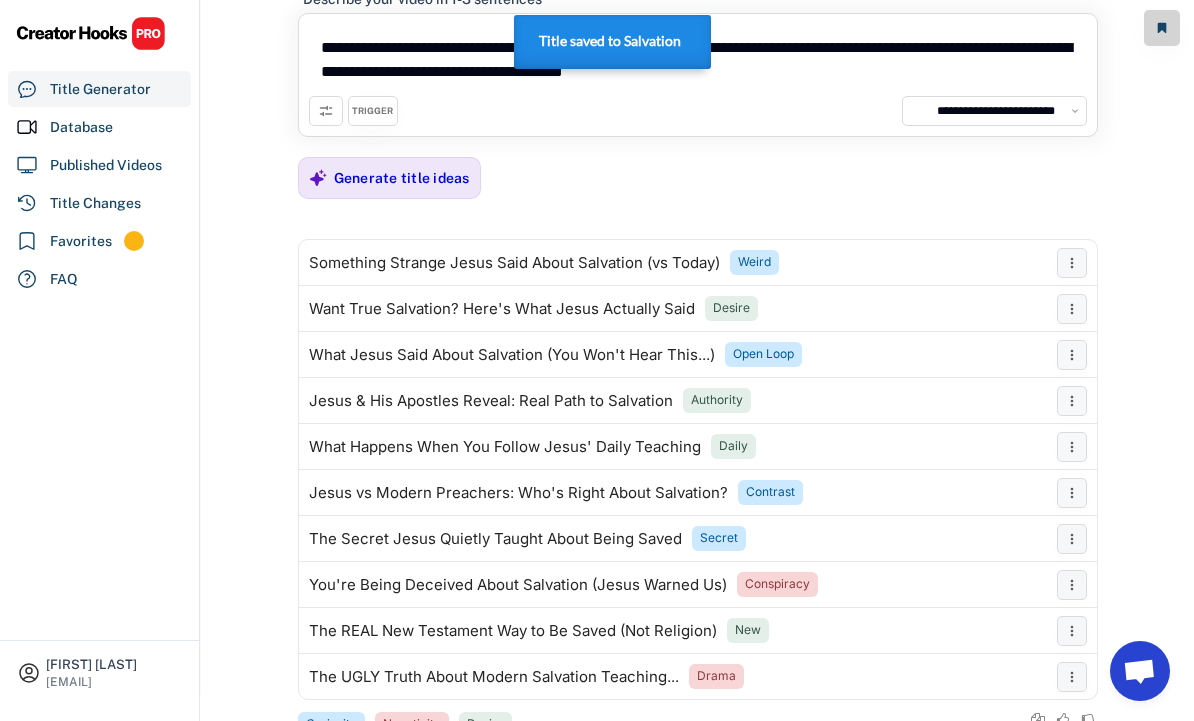 click 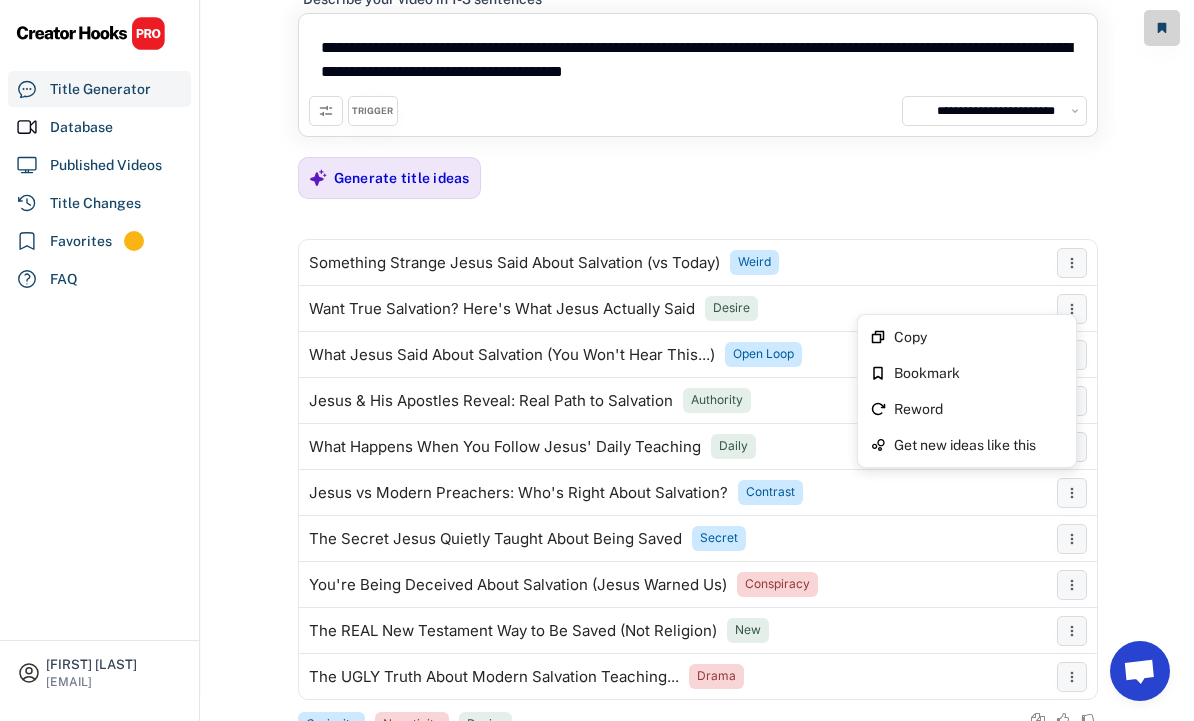click on "Bookmark" at bounding box center (979, 373) 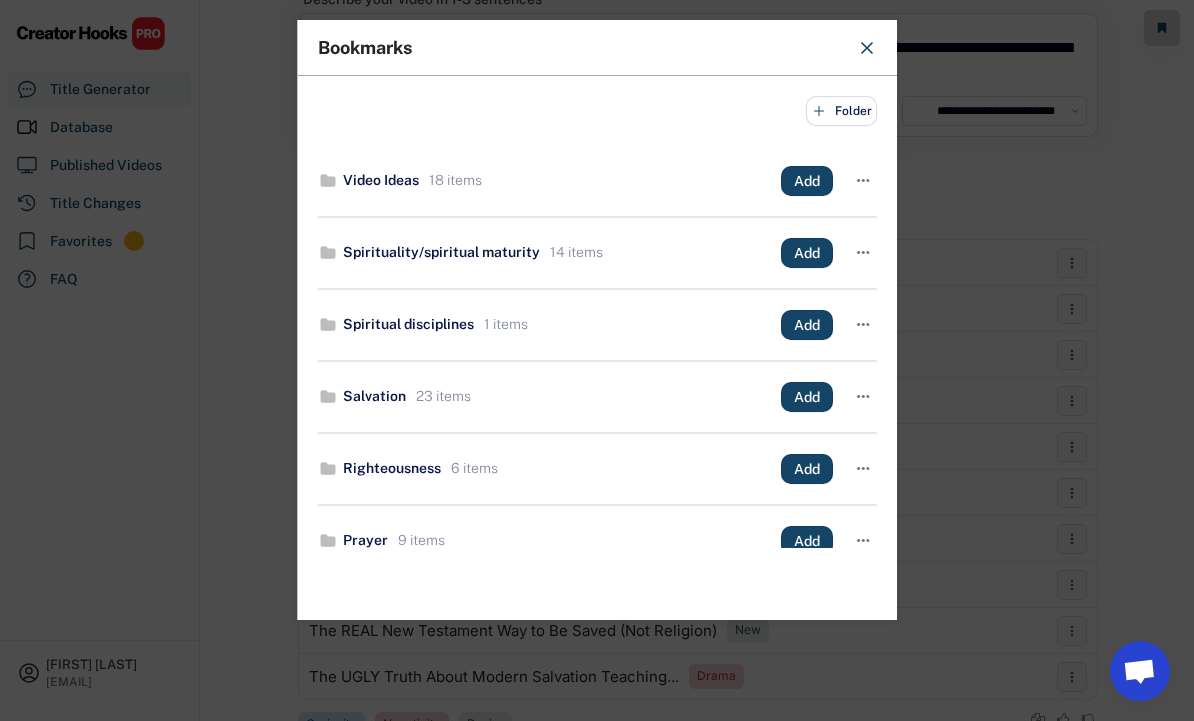 click on "Add" at bounding box center (0, 0) 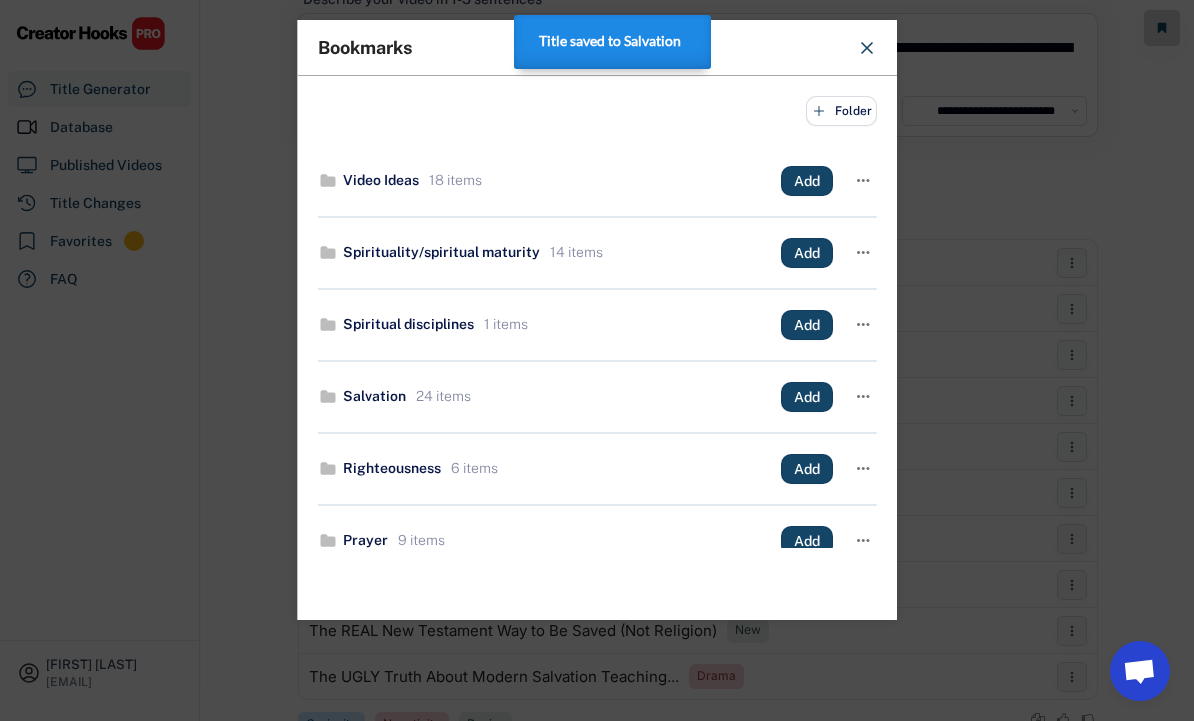 click at bounding box center [597, 360] 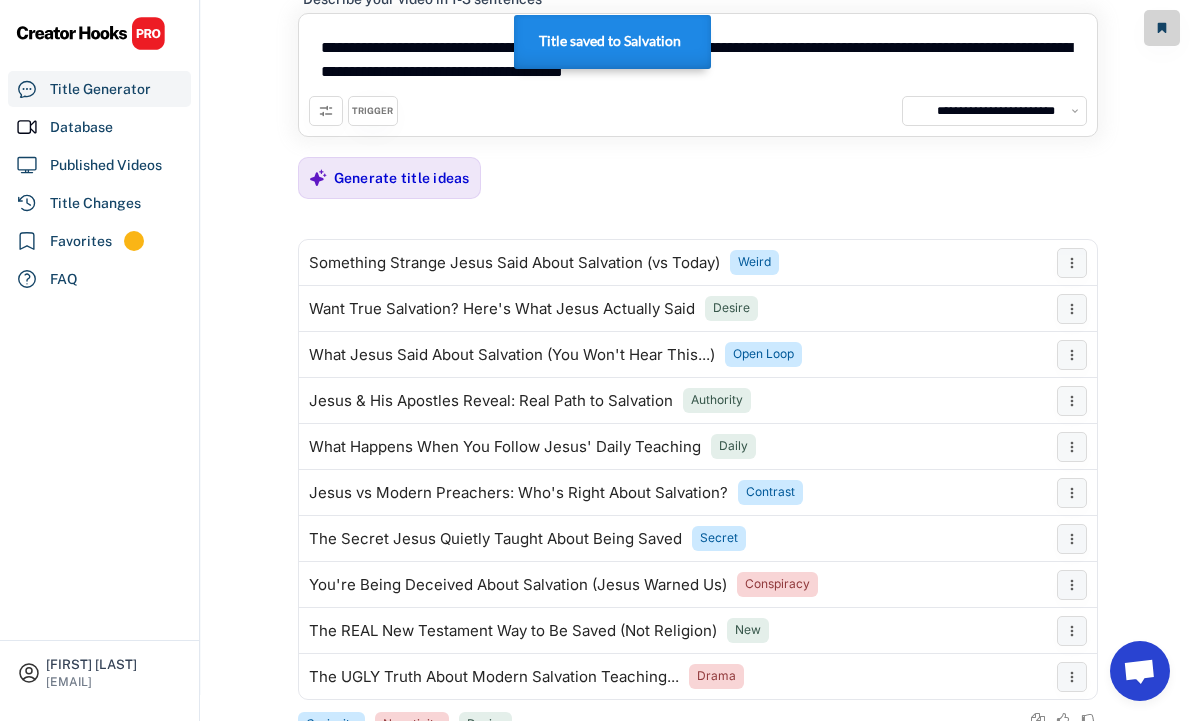 click 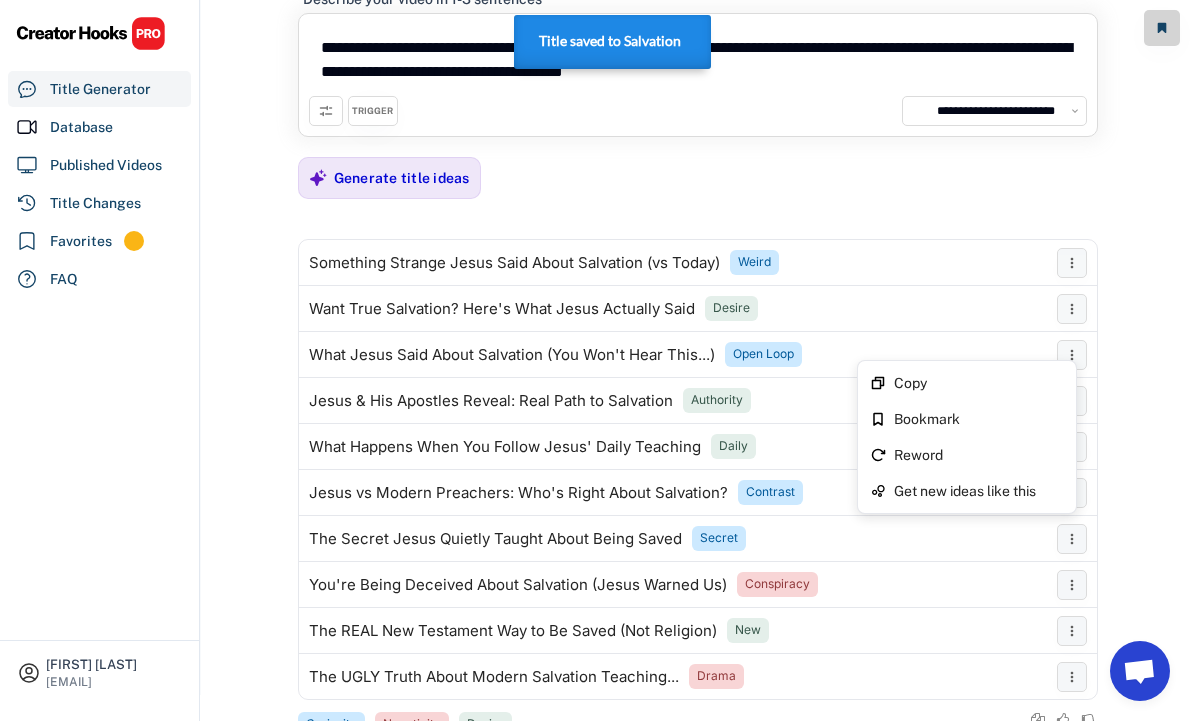 click on "Bookmark" at bounding box center (979, 419) 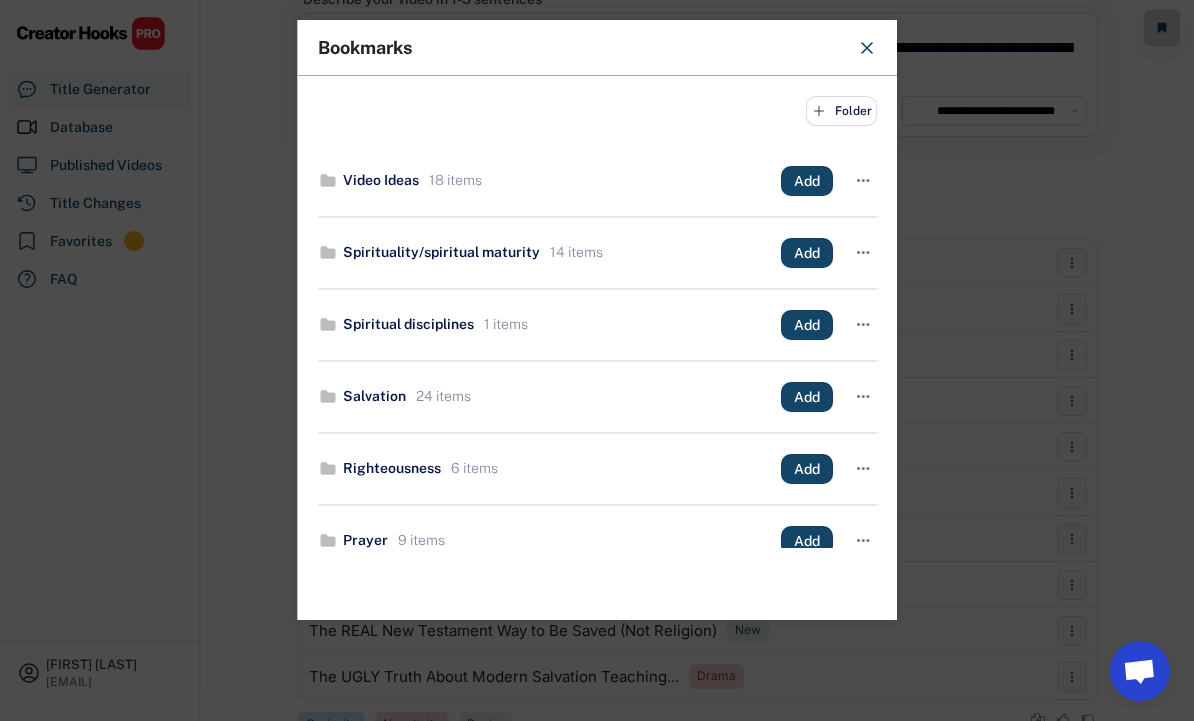 click on "Add" at bounding box center (0, 0) 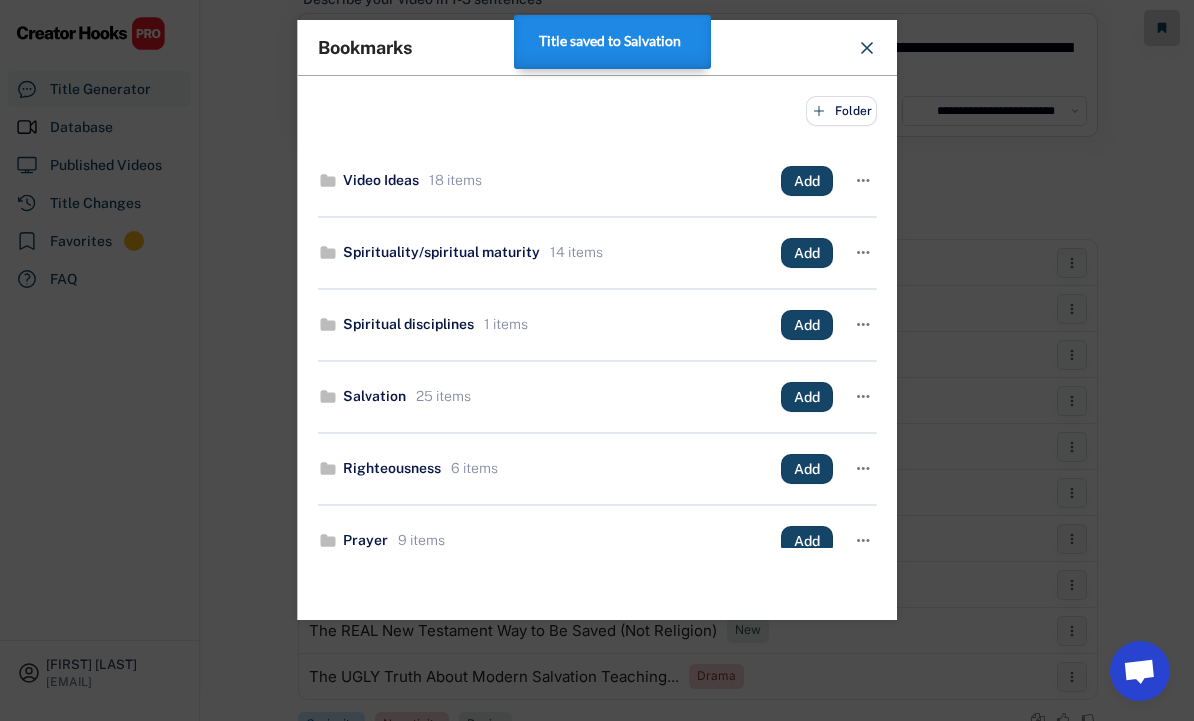click at bounding box center (597, 360) 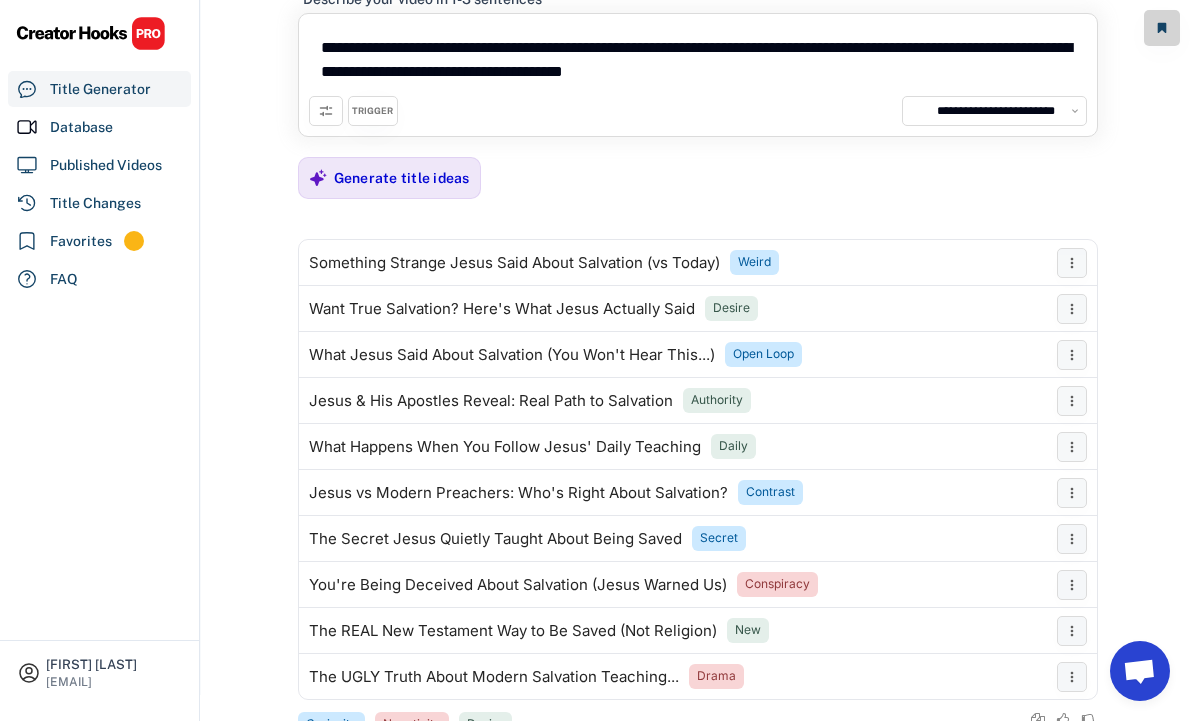click 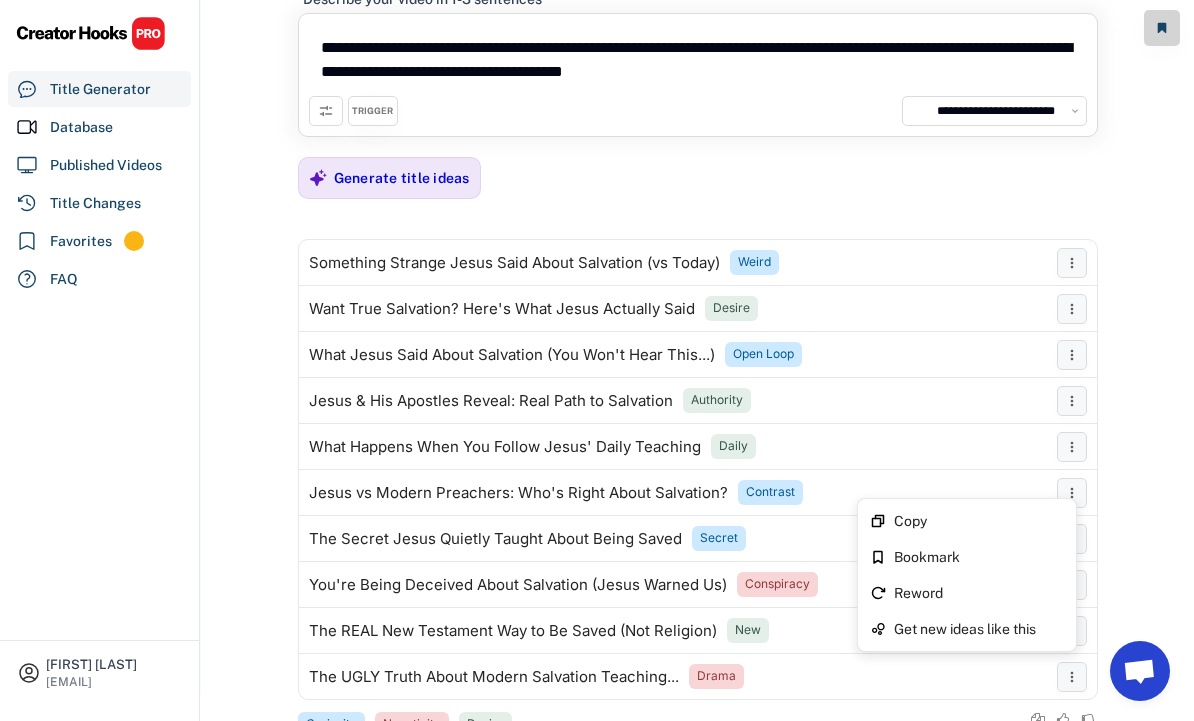 click on "Bookmark" at bounding box center (967, 557) 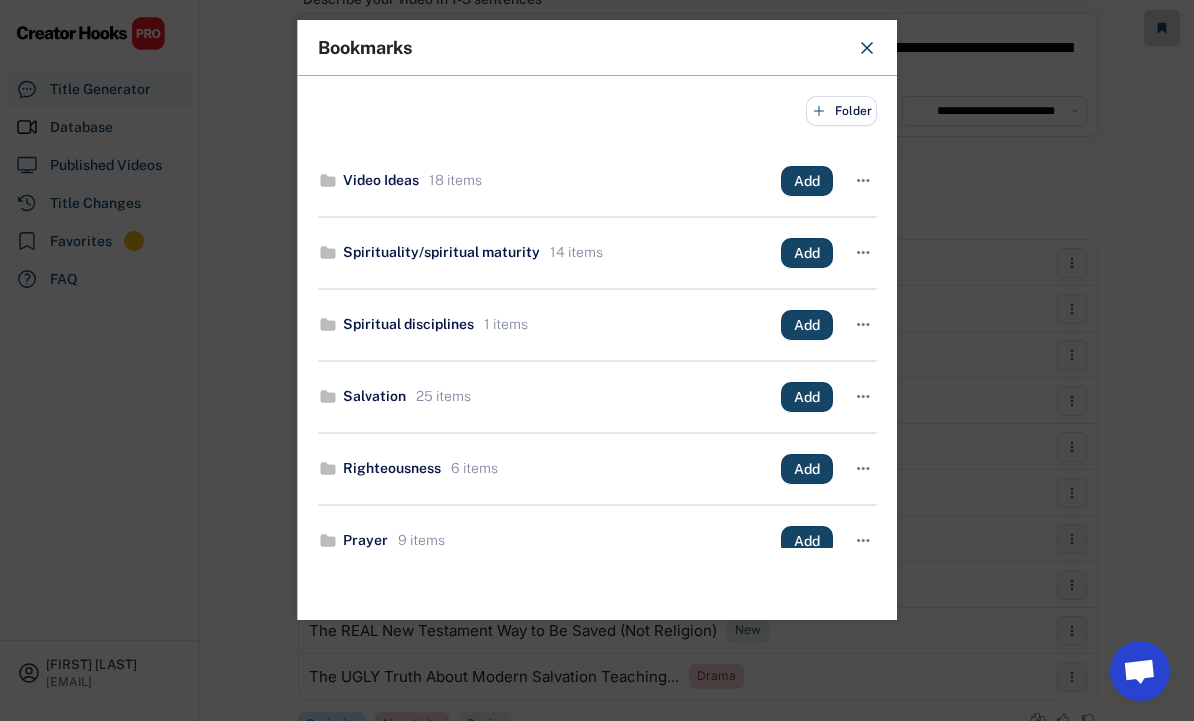 click on "Add" at bounding box center (0, 0) 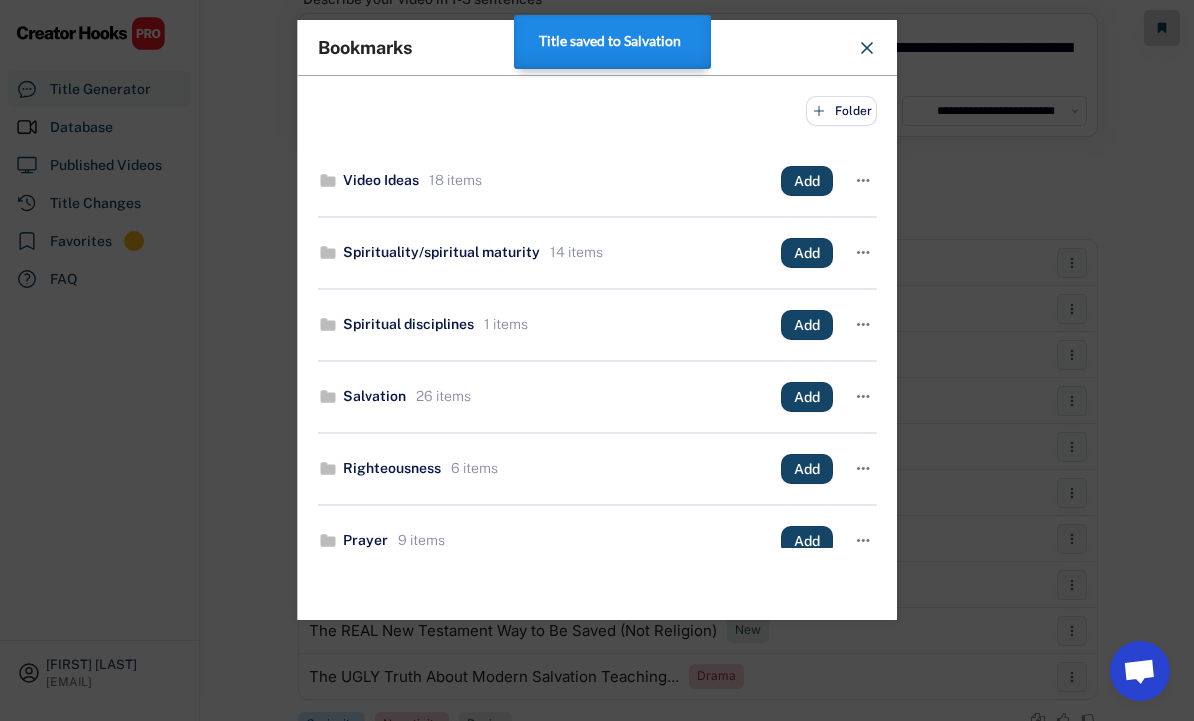 click at bounding box center (597, 360) 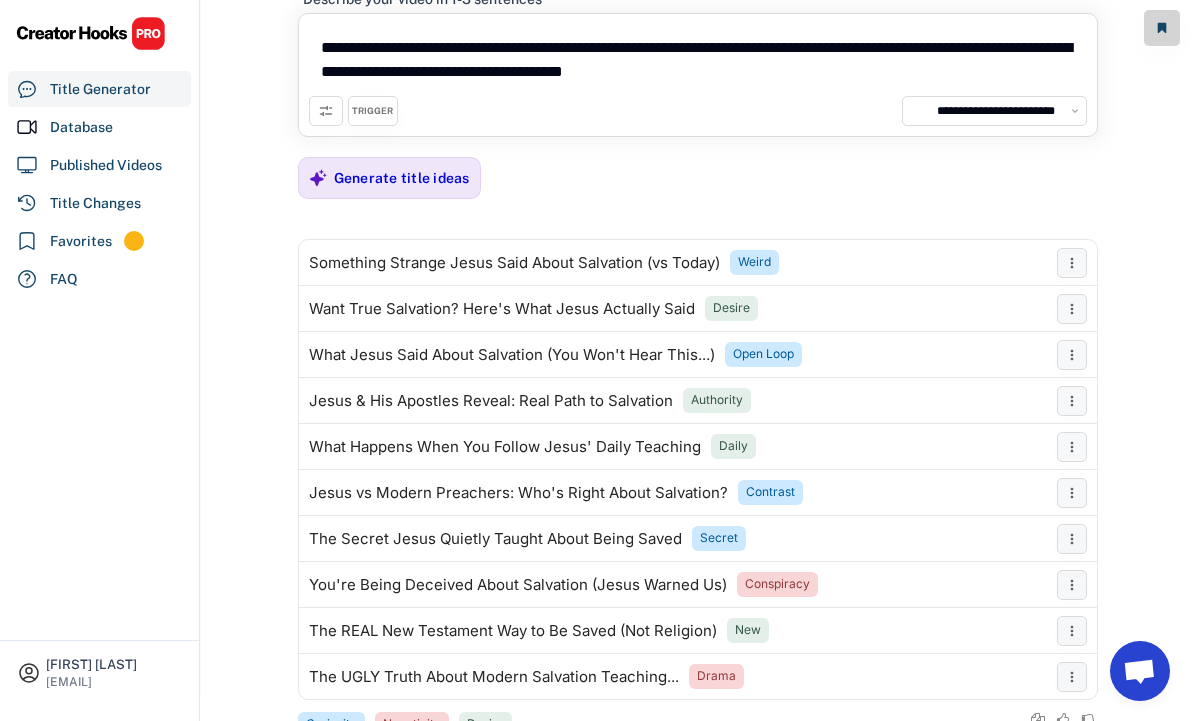 click 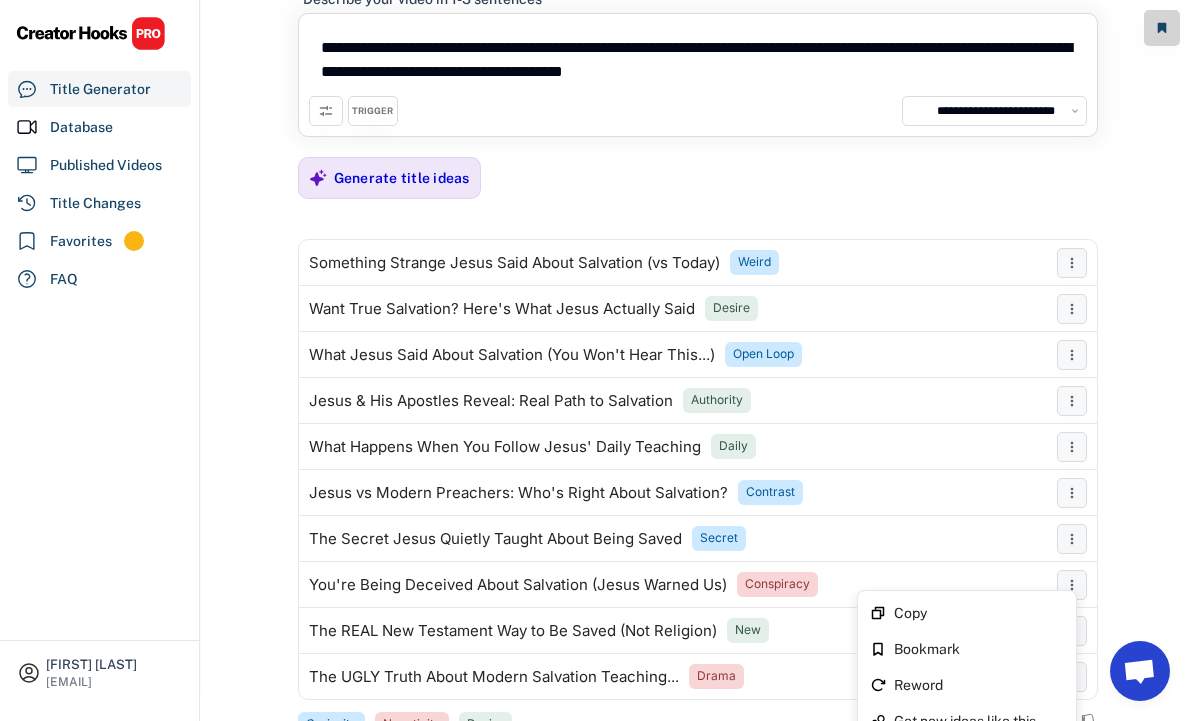 click on "Bookmark" at bounding box center (979, 649) 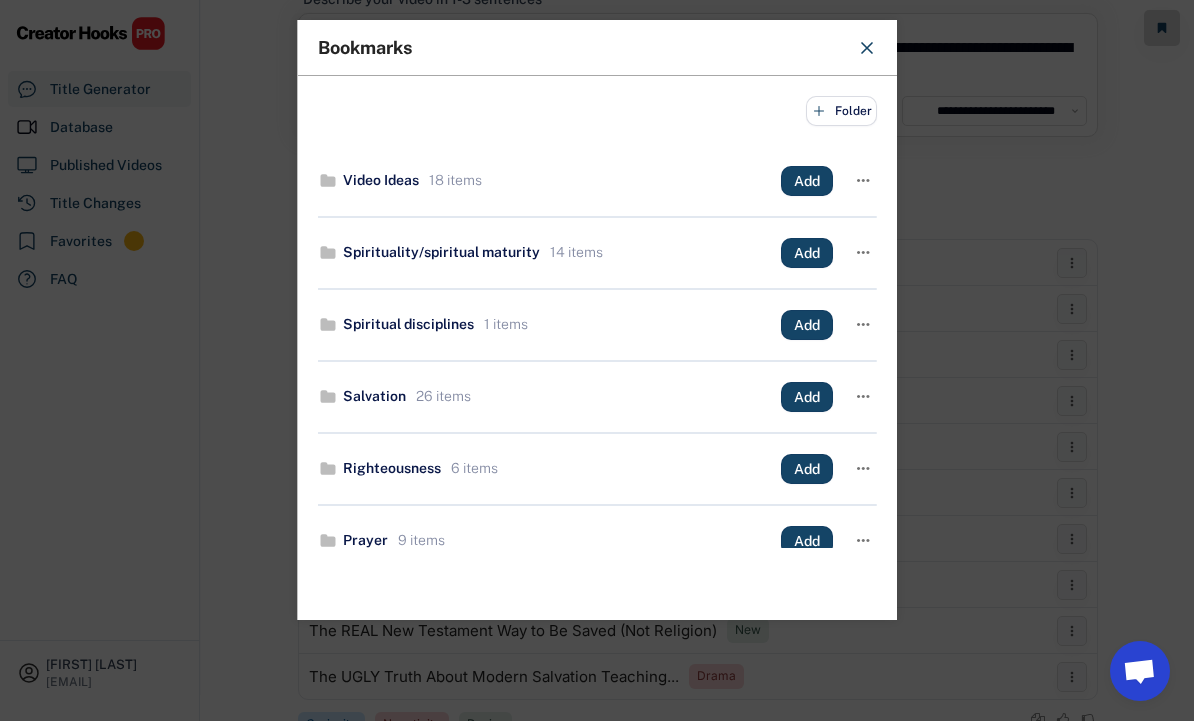 click on "Add" at bounding box center [0, 0] 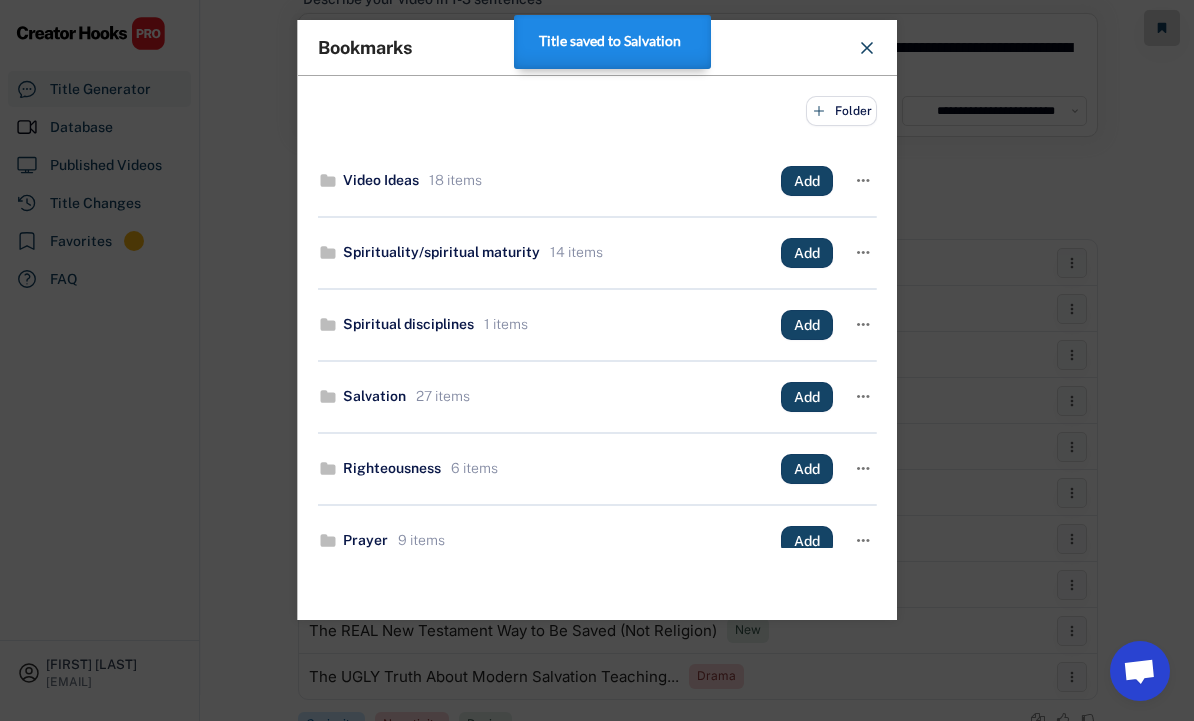 click at bounding box center (597, 360) 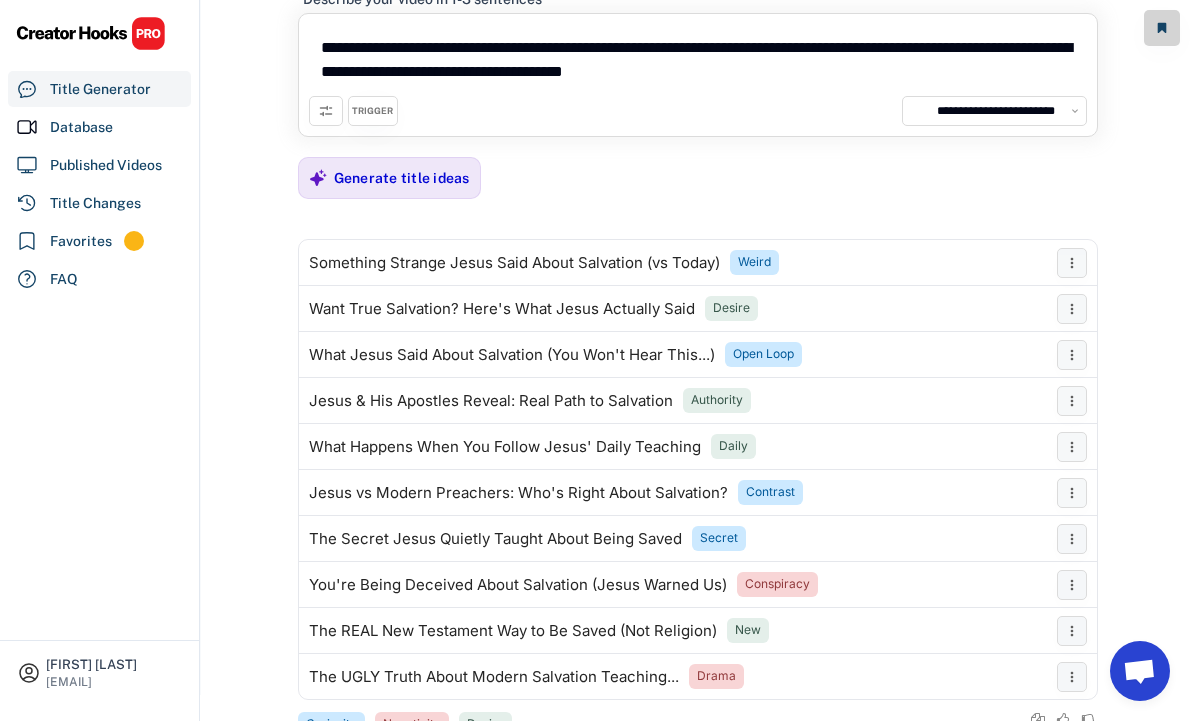 click 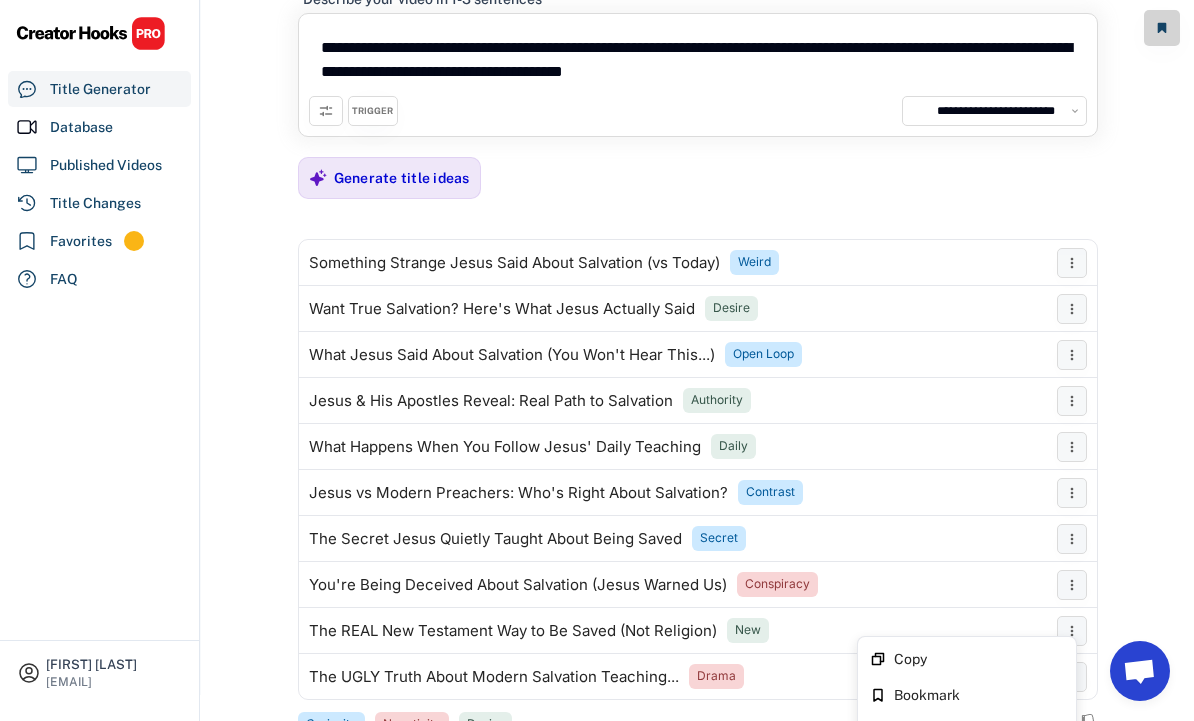 click on "Bookmark" at bounding box center (979, 695) 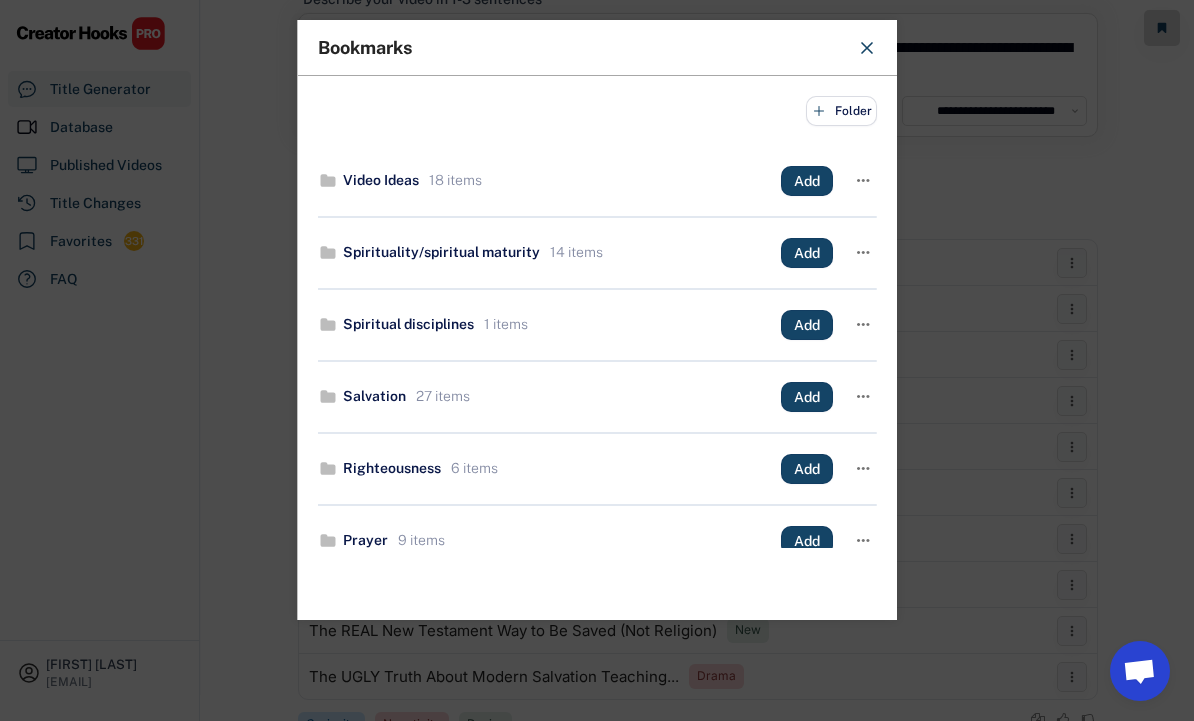 click on "Add" at bounding box center [0, 0] 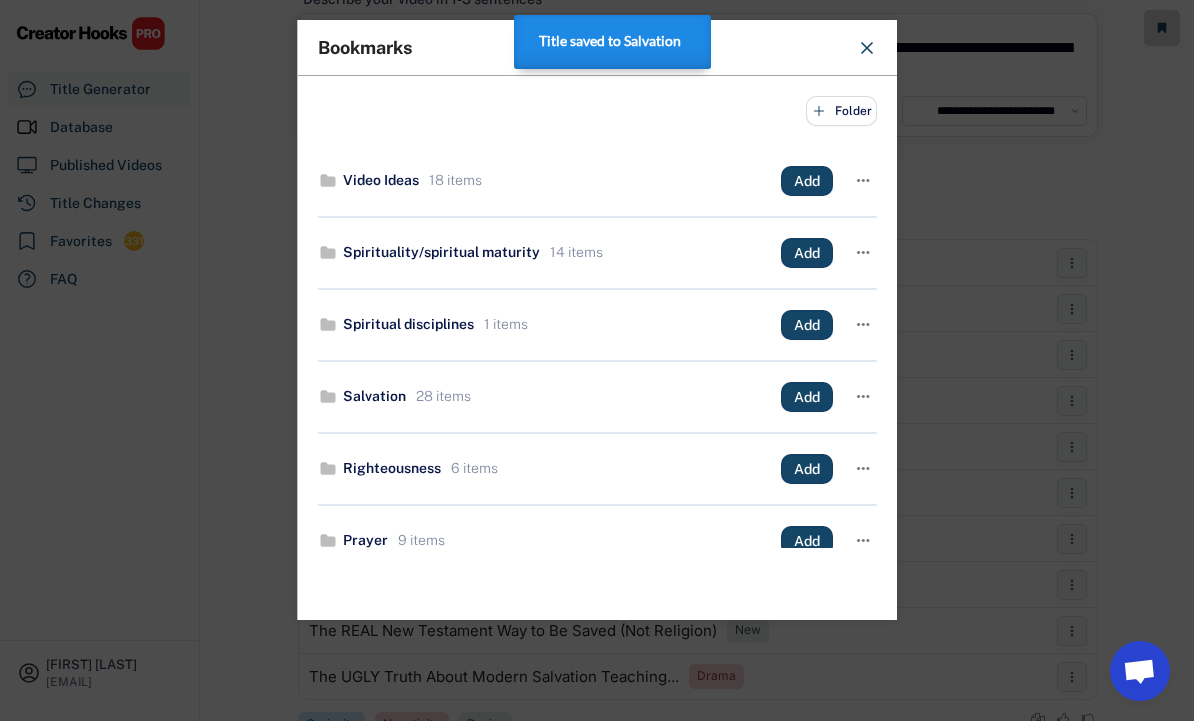 click at bounding box center (597, 360) 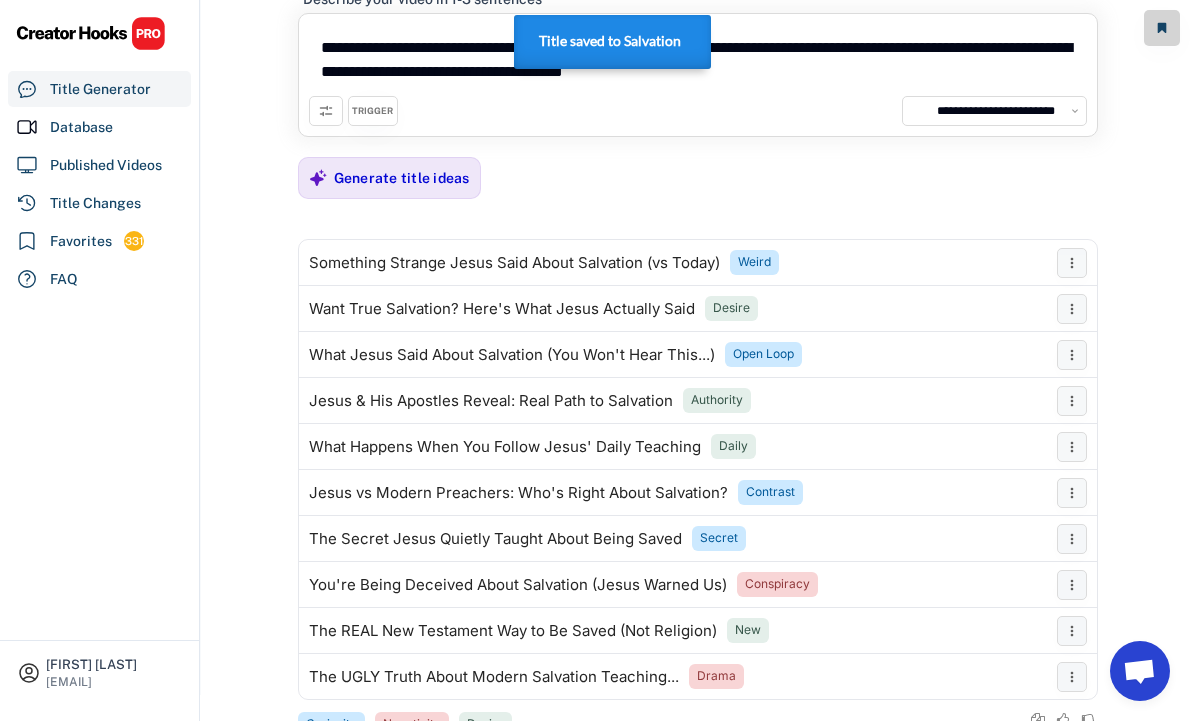 click 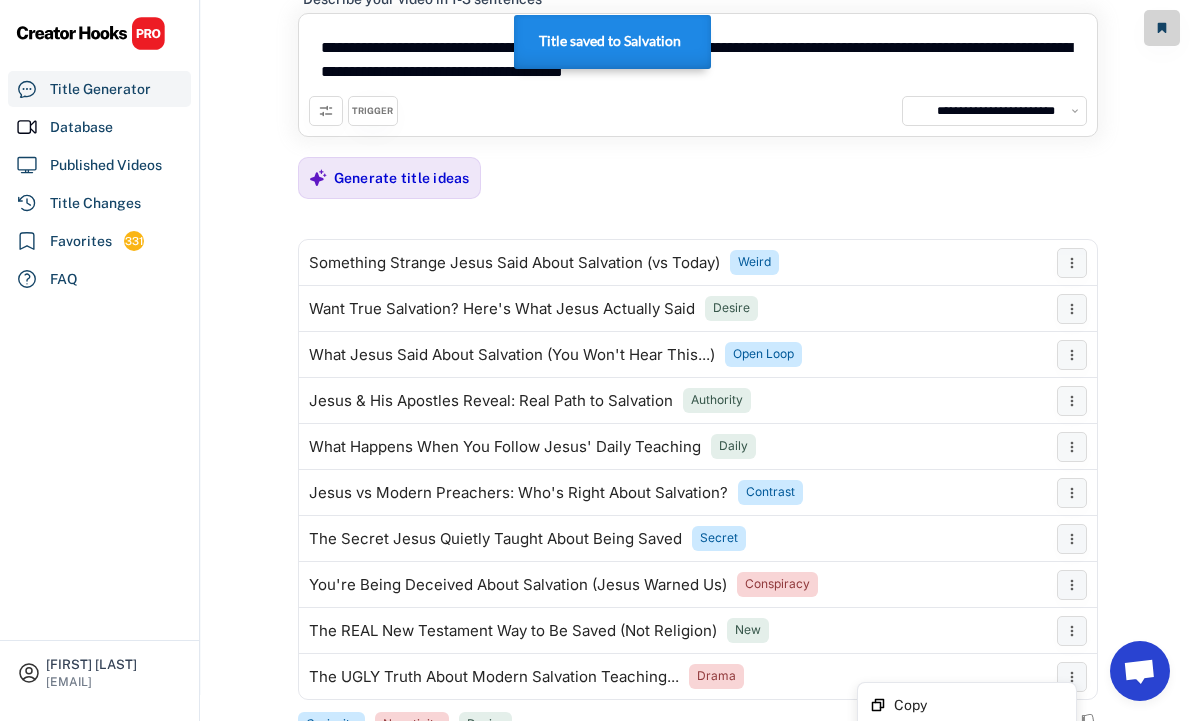 click on "Bookmark" at bounding box center (979, 741) 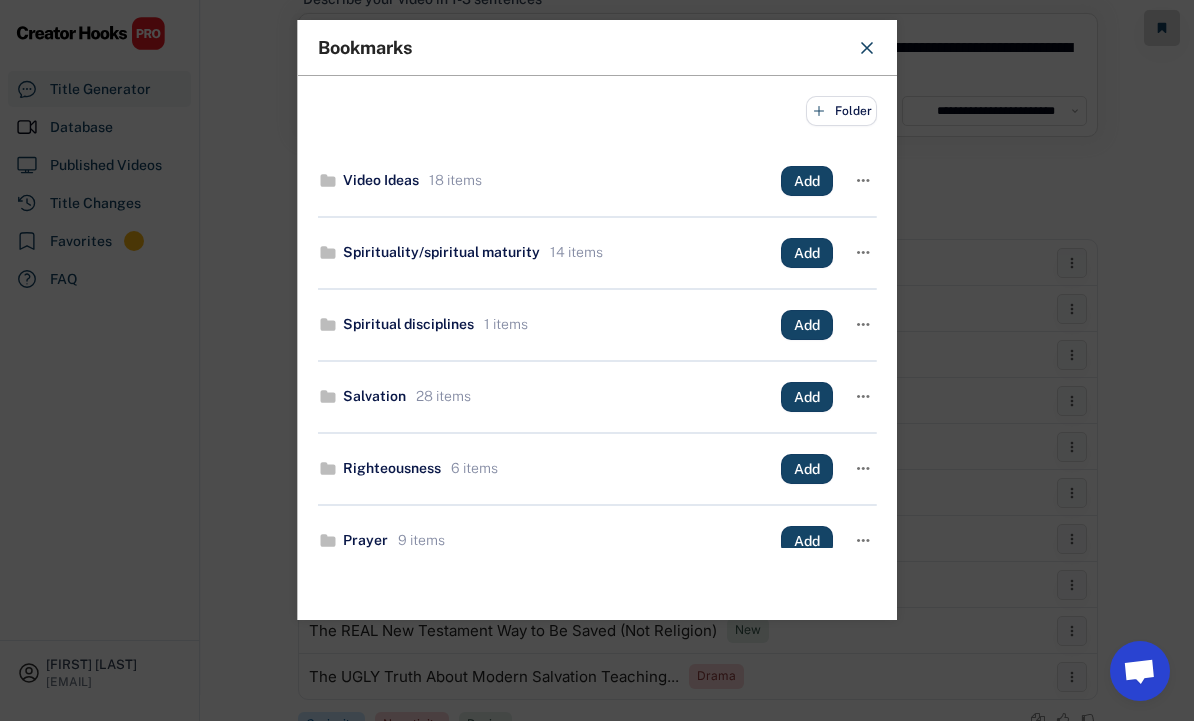 click on "Add" at bounding box center [0, 0] 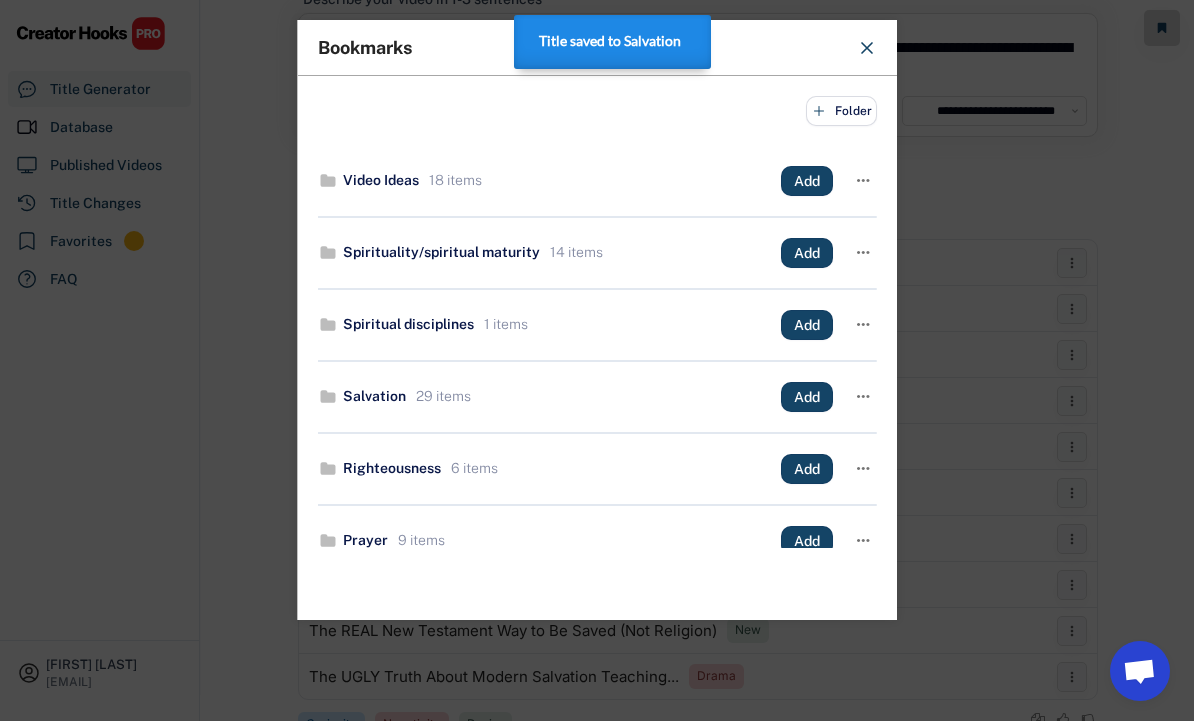 click at bounding box center (597, 360) 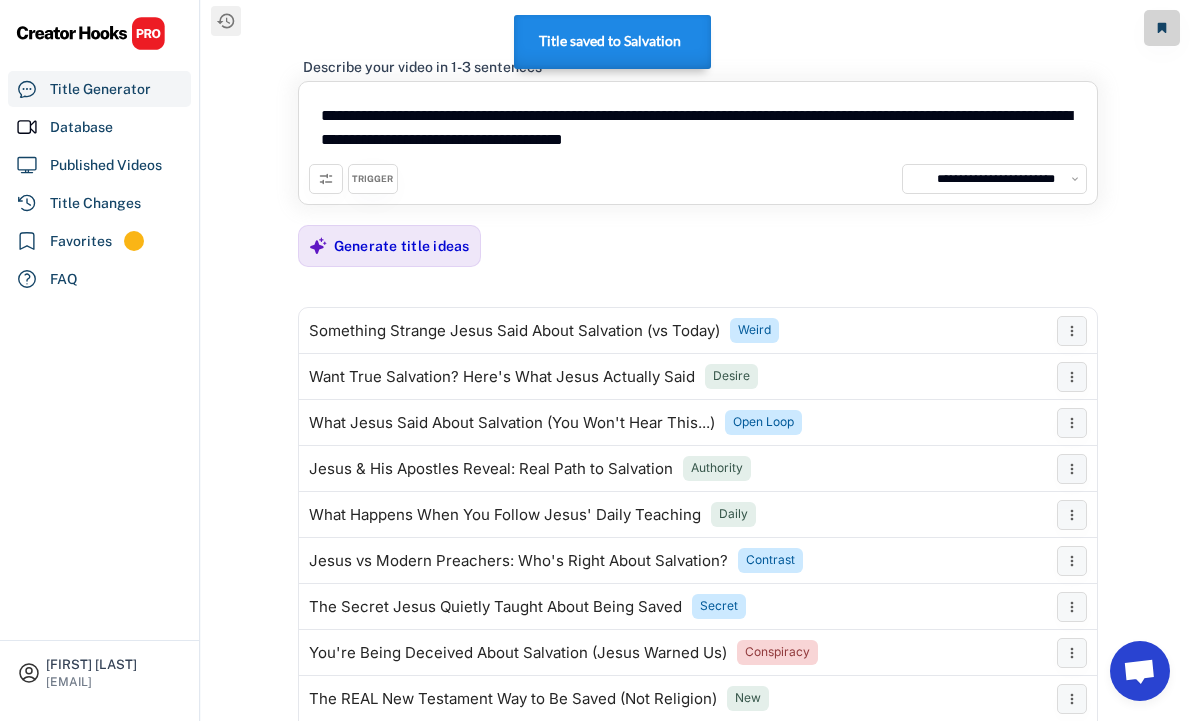 scroll, scrollTop: 0, scrollLeft: 0, axis: both 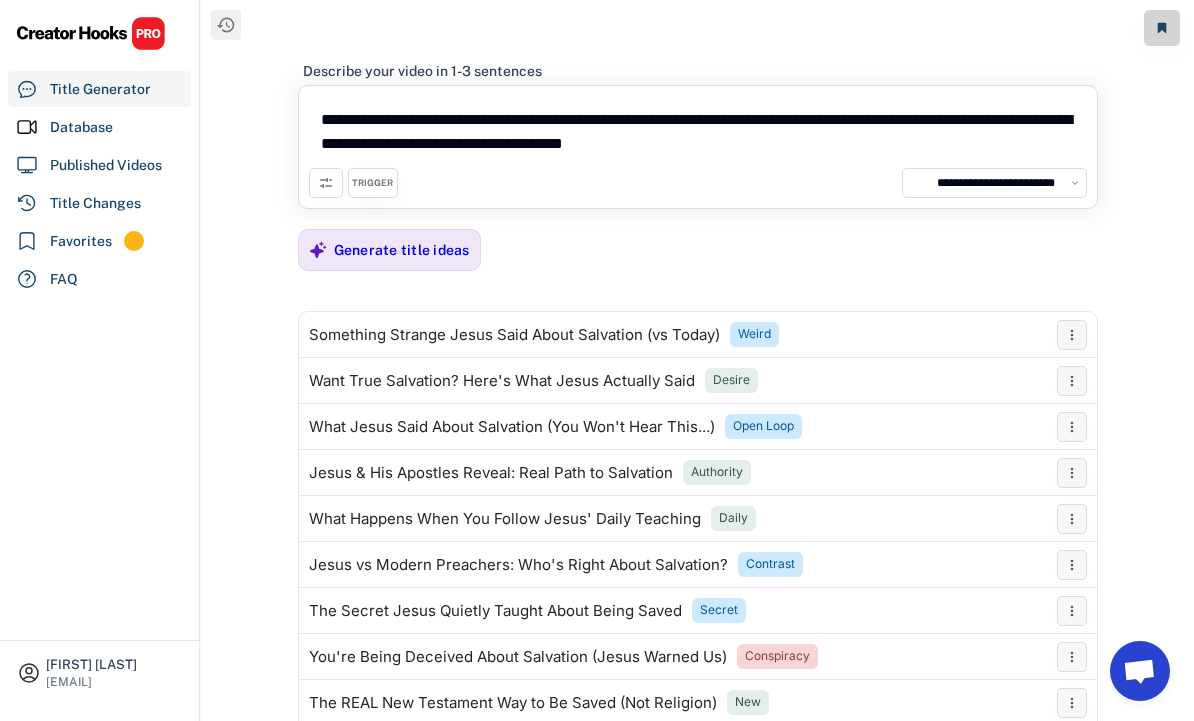 click on "Generate title ideas" at bounding box center (402, 250) 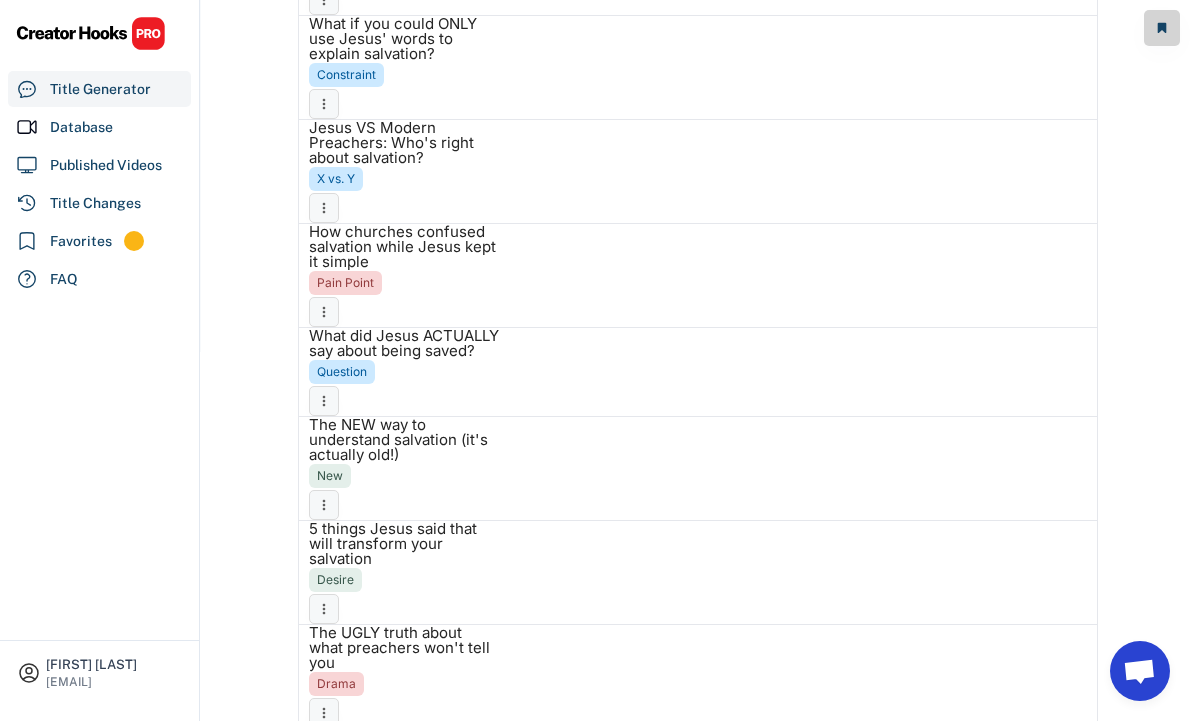 scroll, scrollTop: 422, scrollLeft: 0, axis: vertical 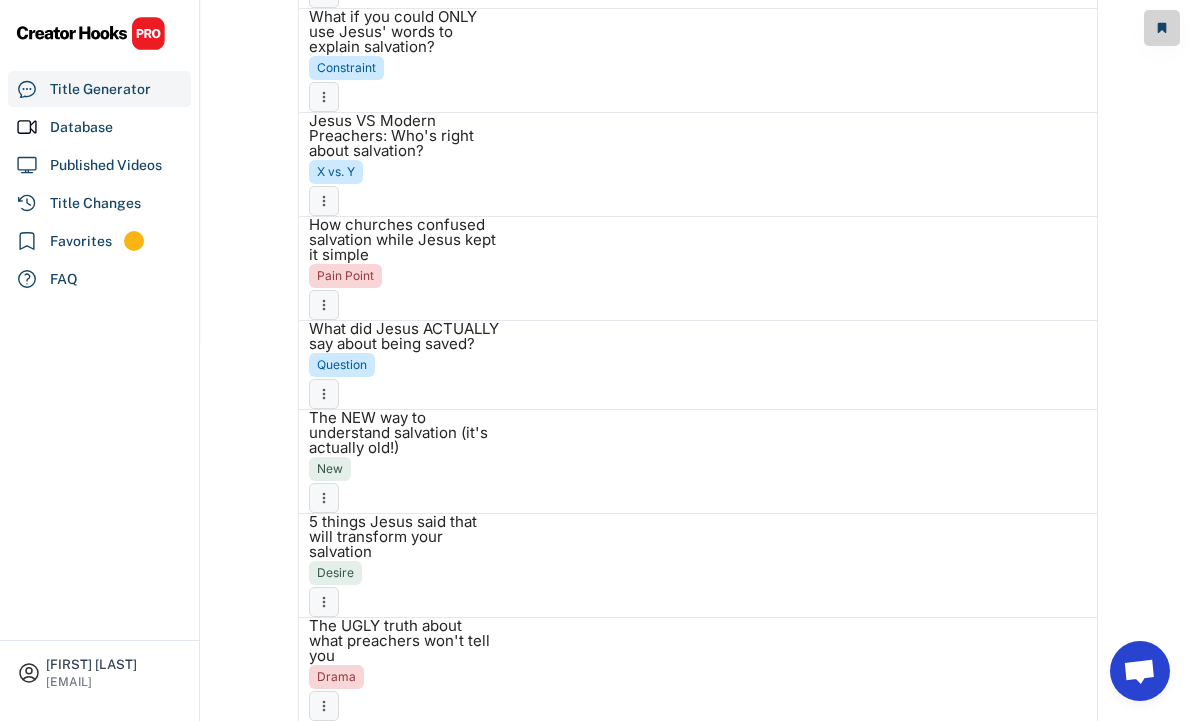 click 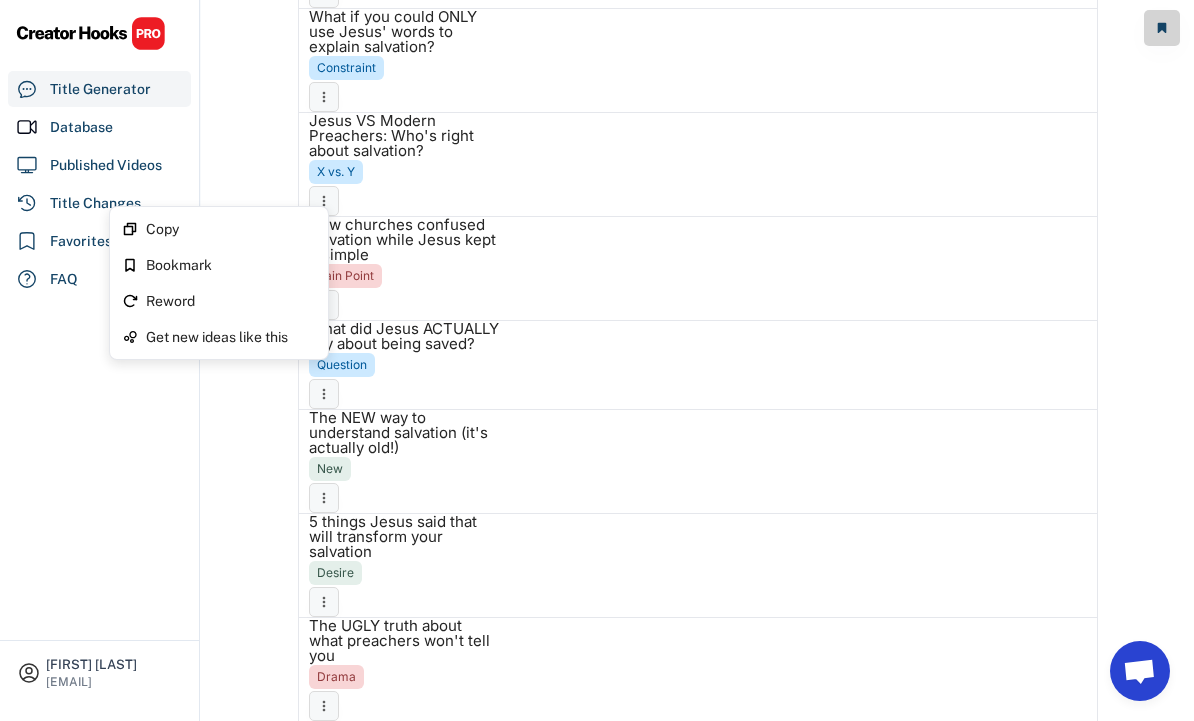 click on "Copy" at bounding box center [231, 229] 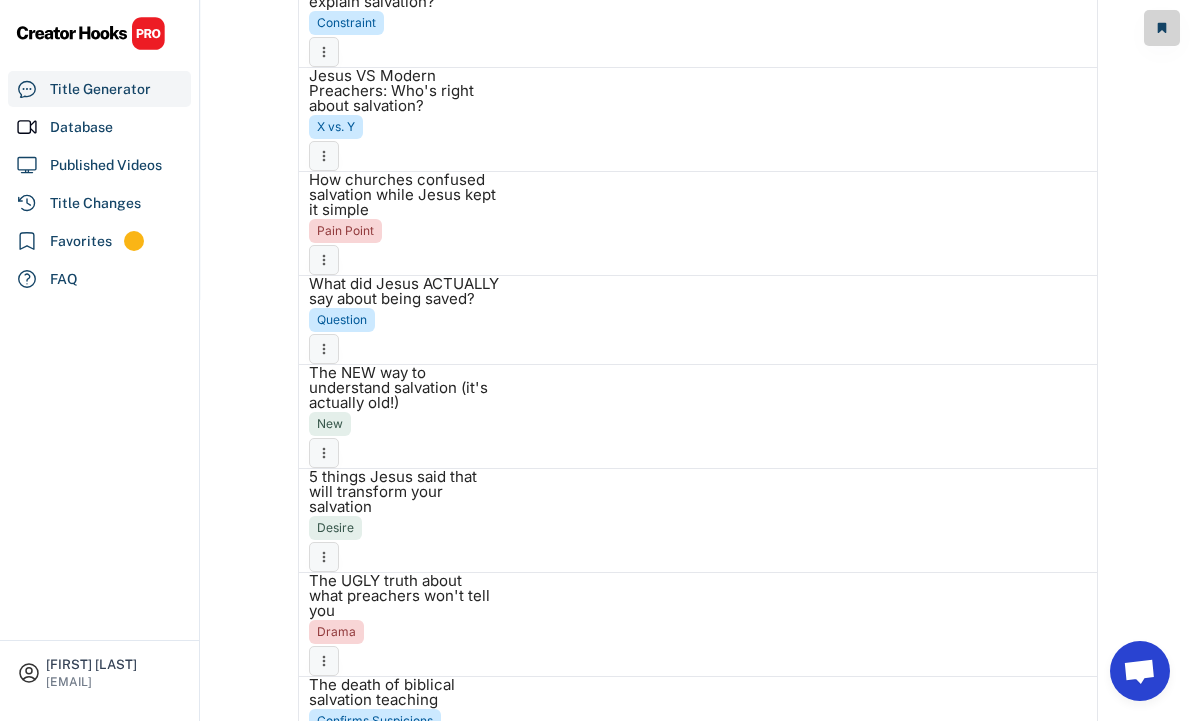 scroll, scrollTop: 466, scrollLeft: 0, axis: vertical 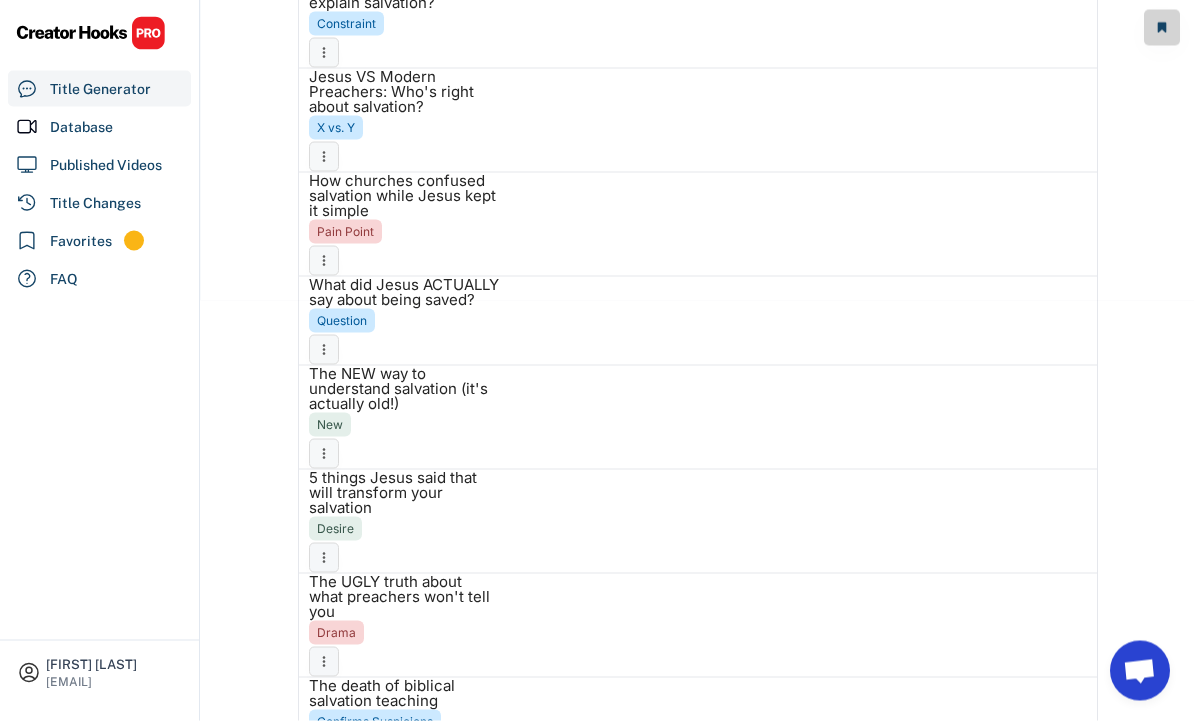 click 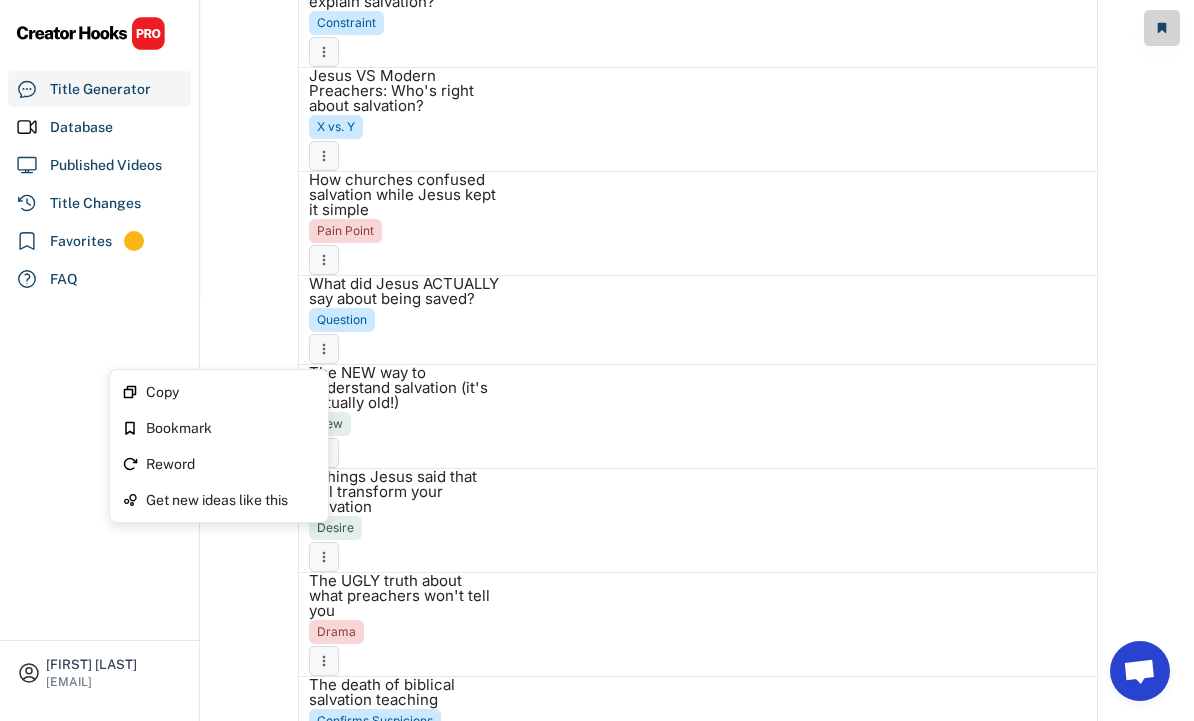click on "Copy" at bounding box center (231, 392) 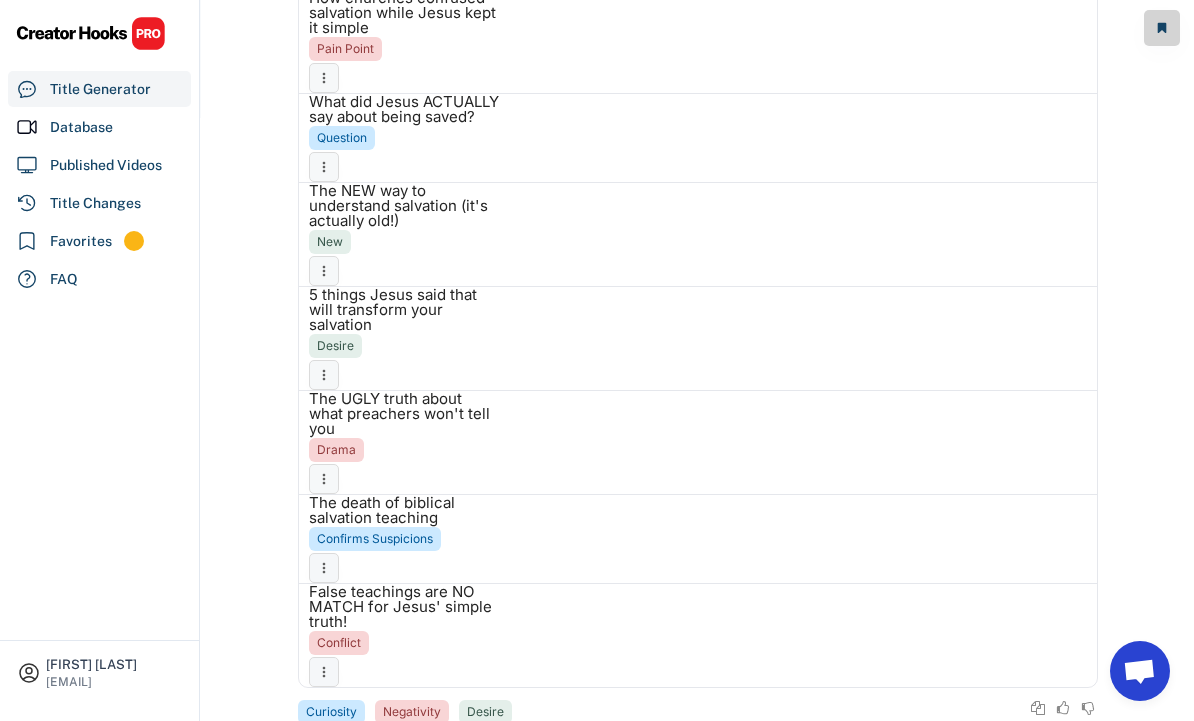 scroll, scrollTop: 652, scrollLeft: 0, axis: vertical 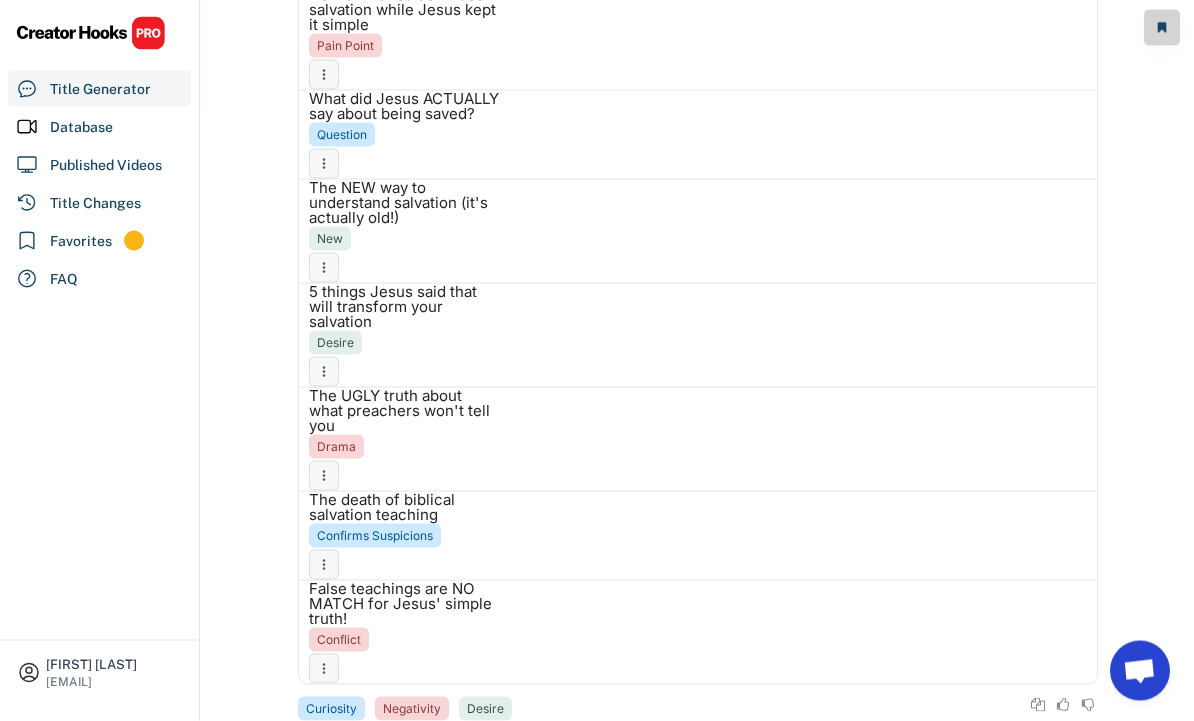 click 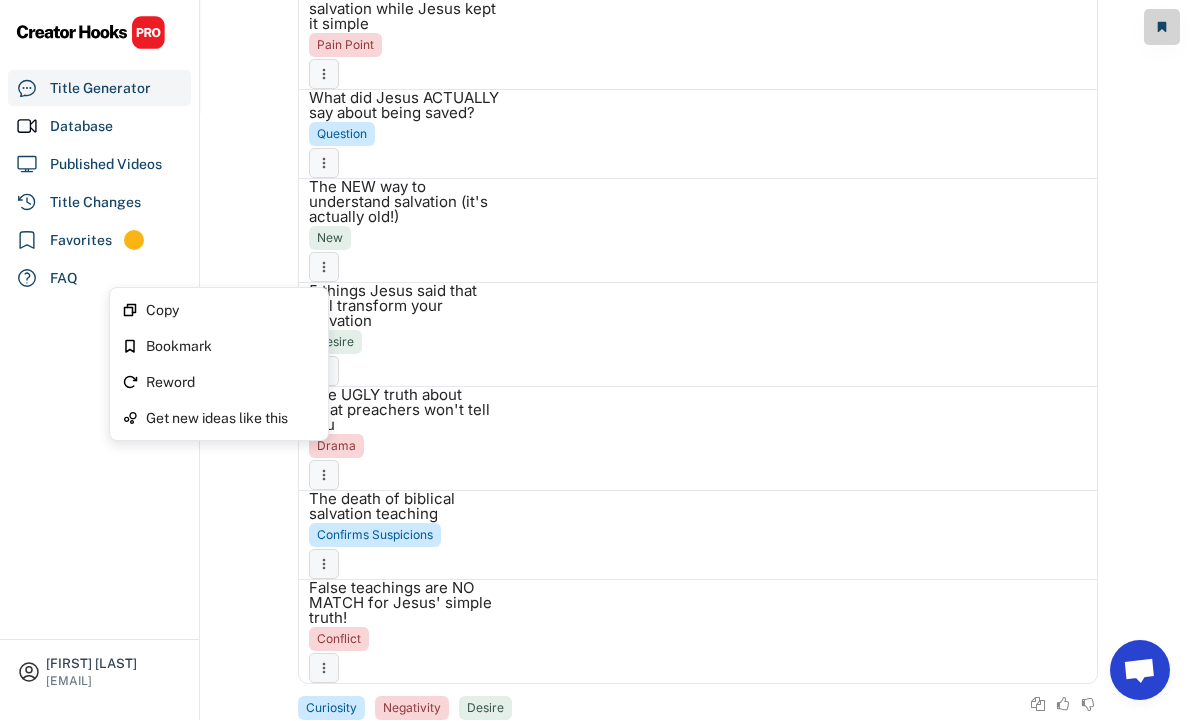 click on "Copy" at bounding box center (231, 311) 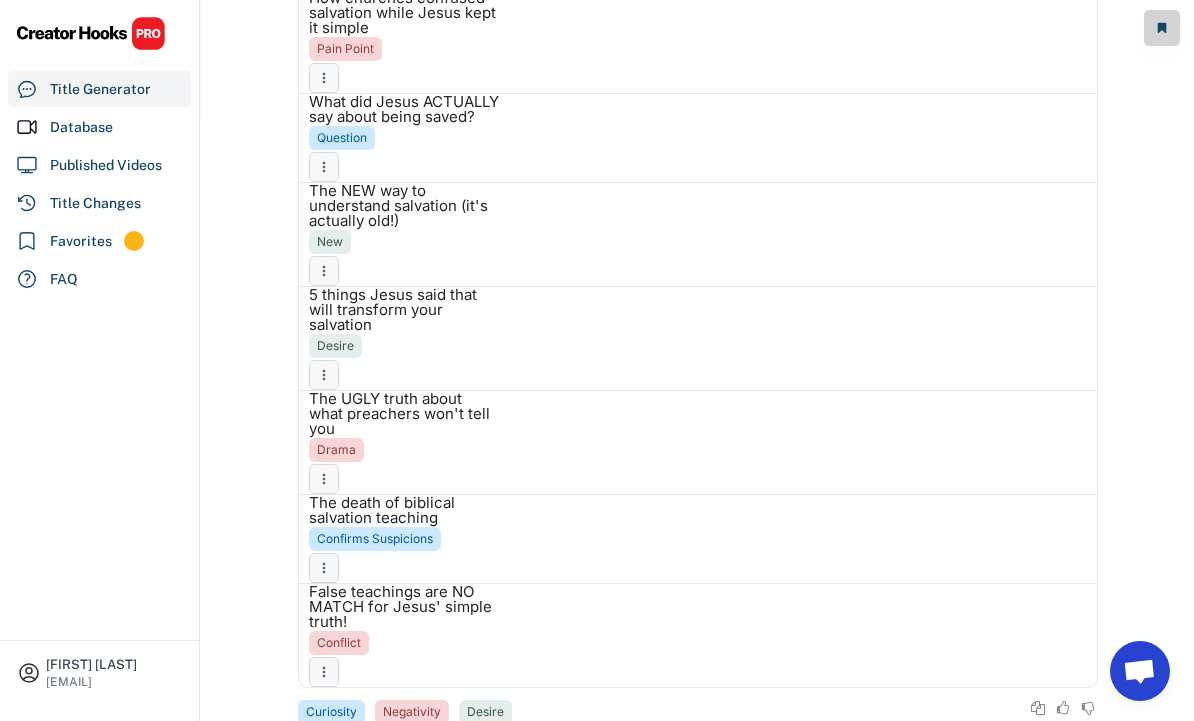 scroll, scrollTop: 652, scrollLeft: 0, axis: vertical 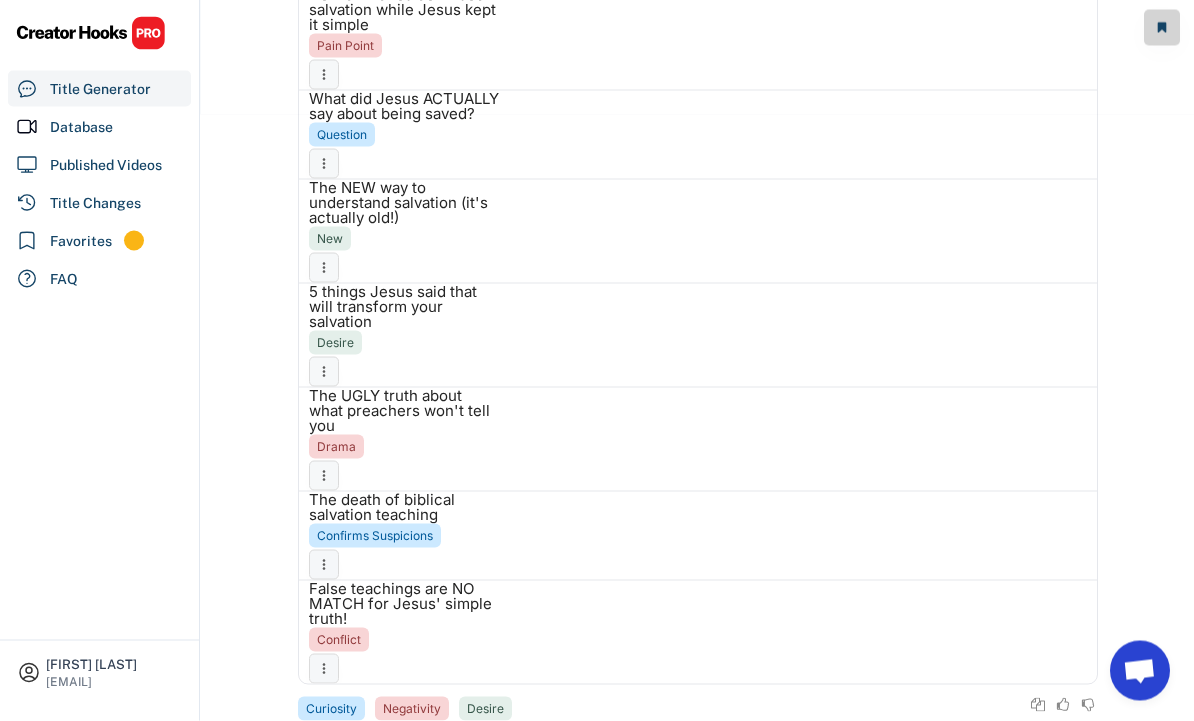 click 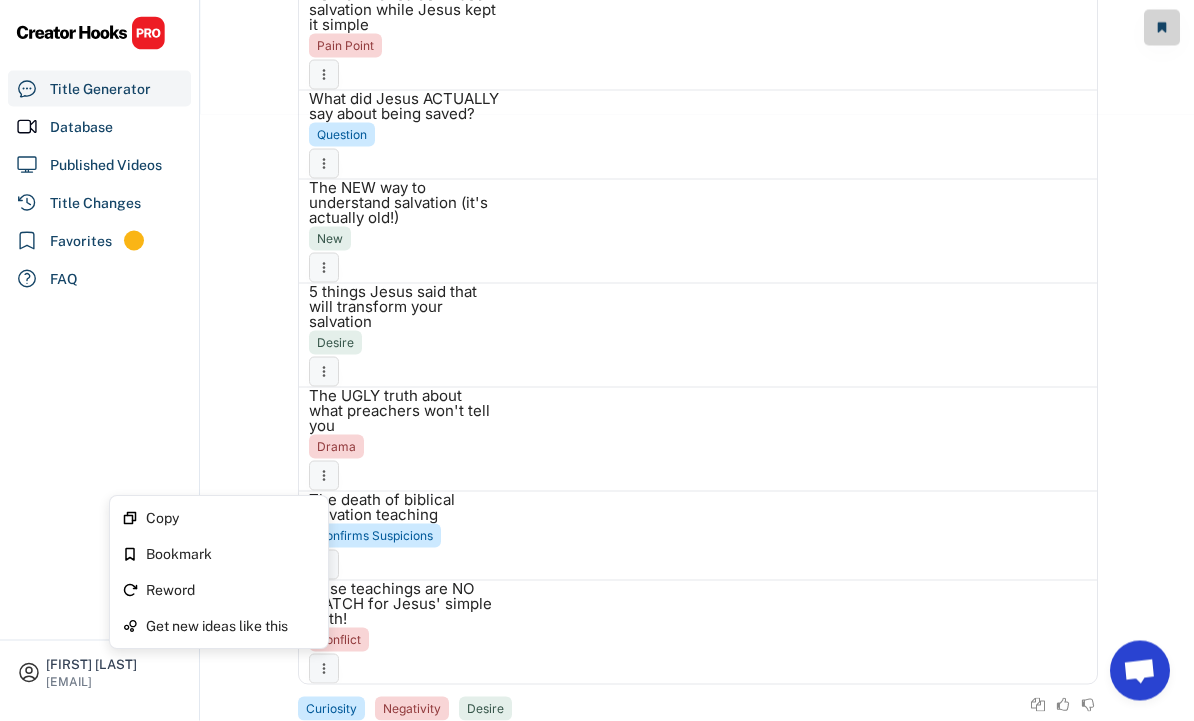 scroll, scrollTop: 652, scrollLeft: 0, axis: vertical 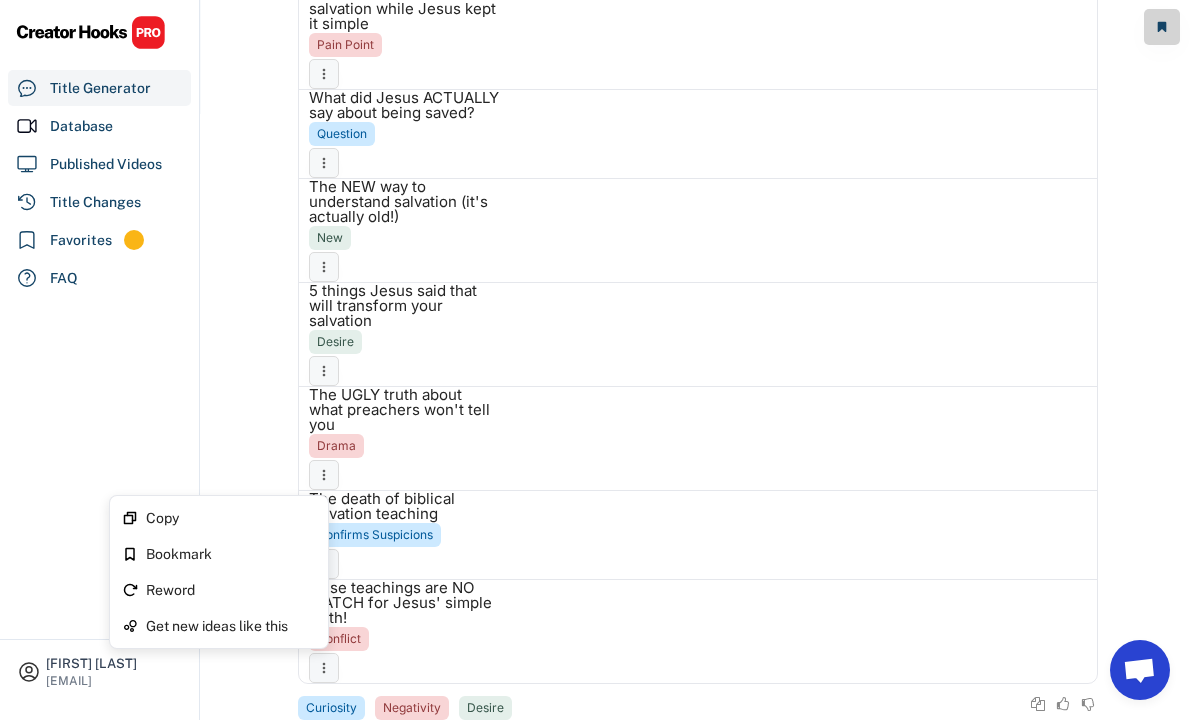 click on "Copy" at bounding box center (231, 519) 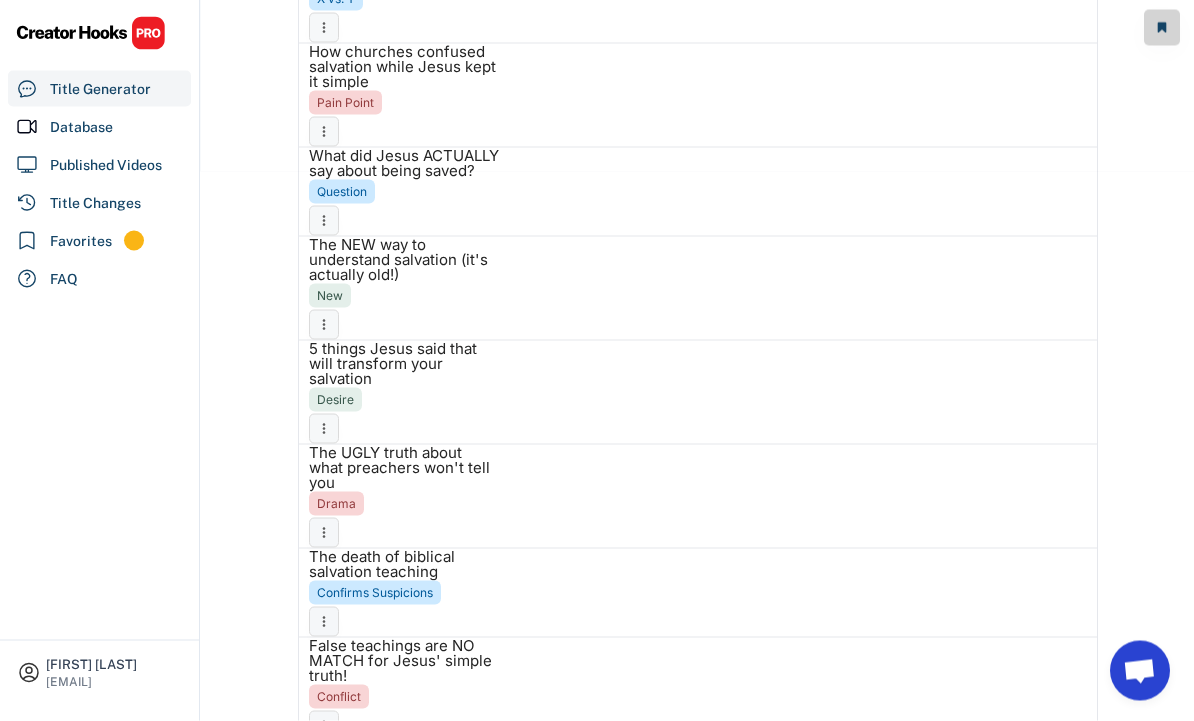 scroll, scrollTop: 652, scrollLeft: 0, axis: vertical 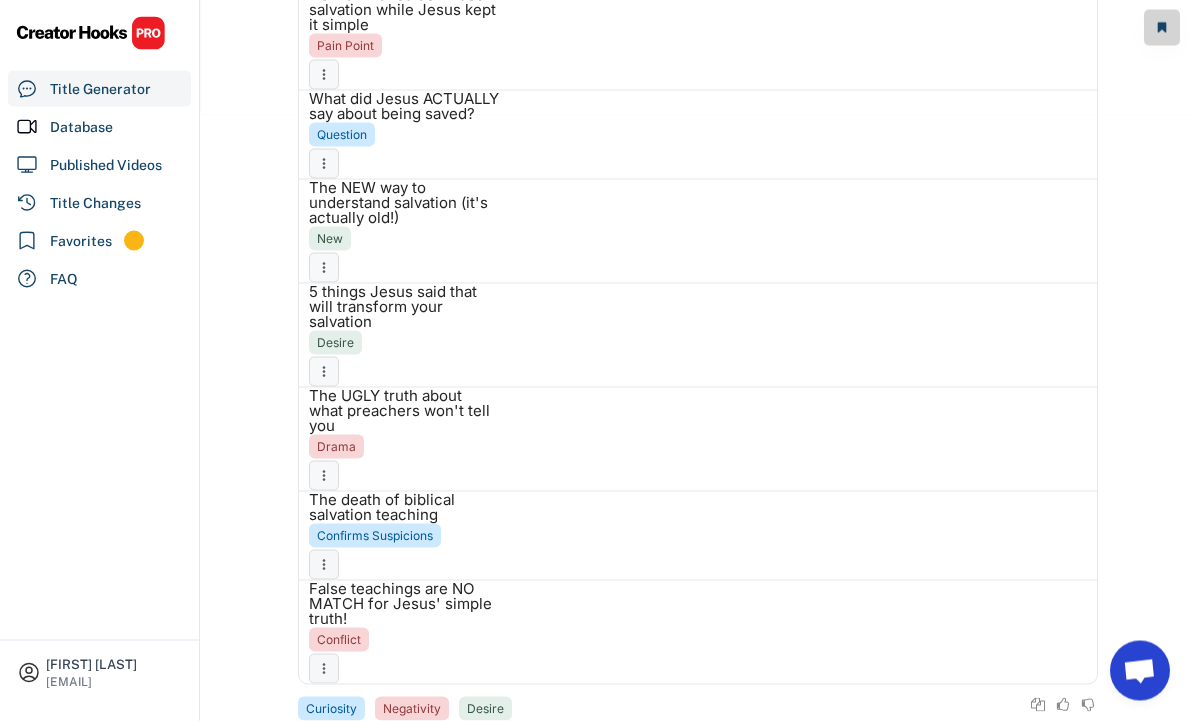 click 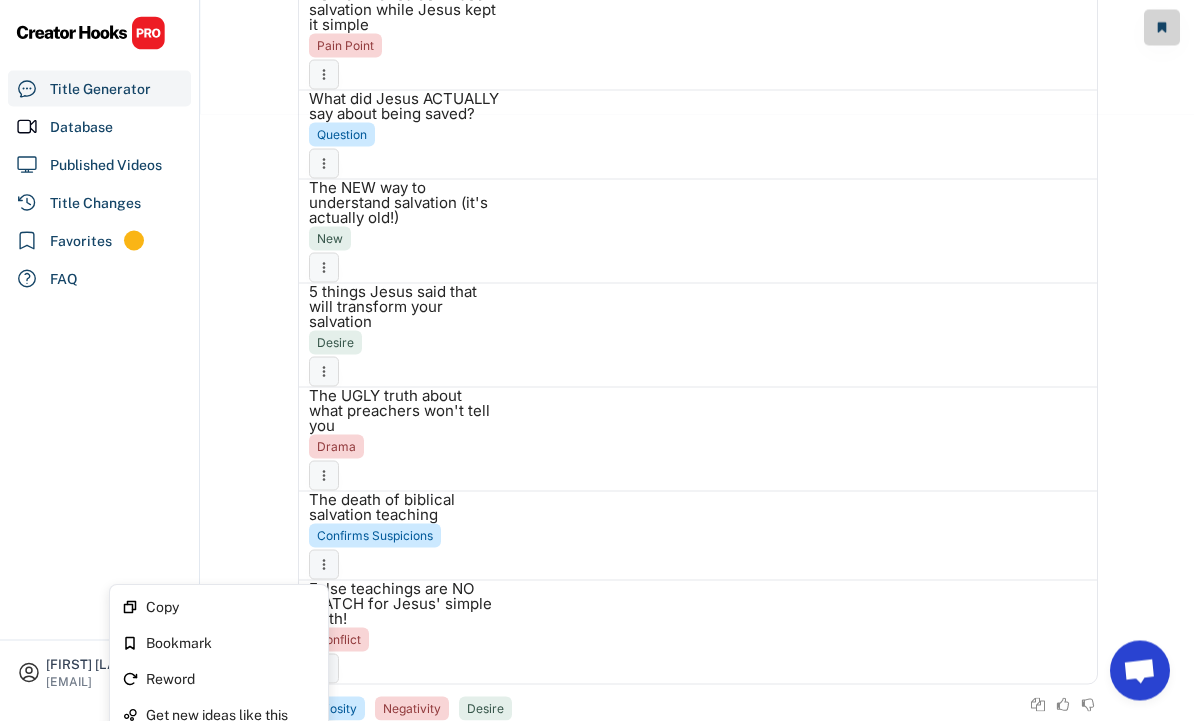 scroll, scrollTop: 652, scrollLeft: 0, axis: vertical 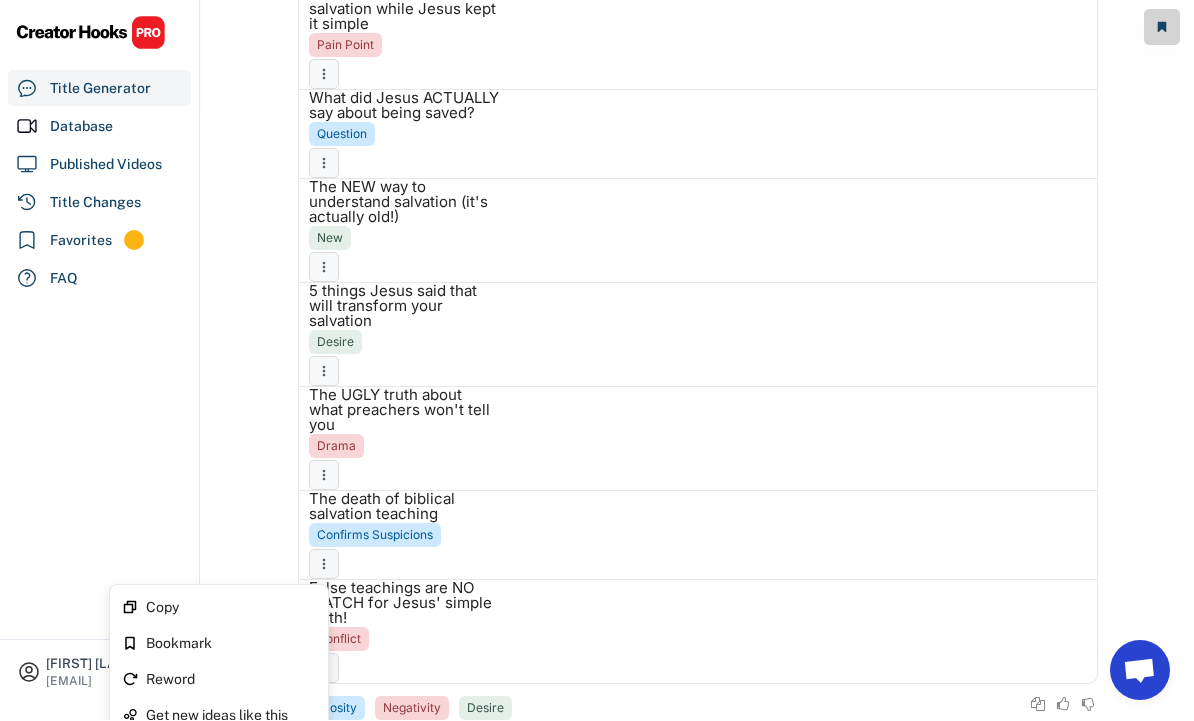 click on "Copy" at bounding box center (231, 608) 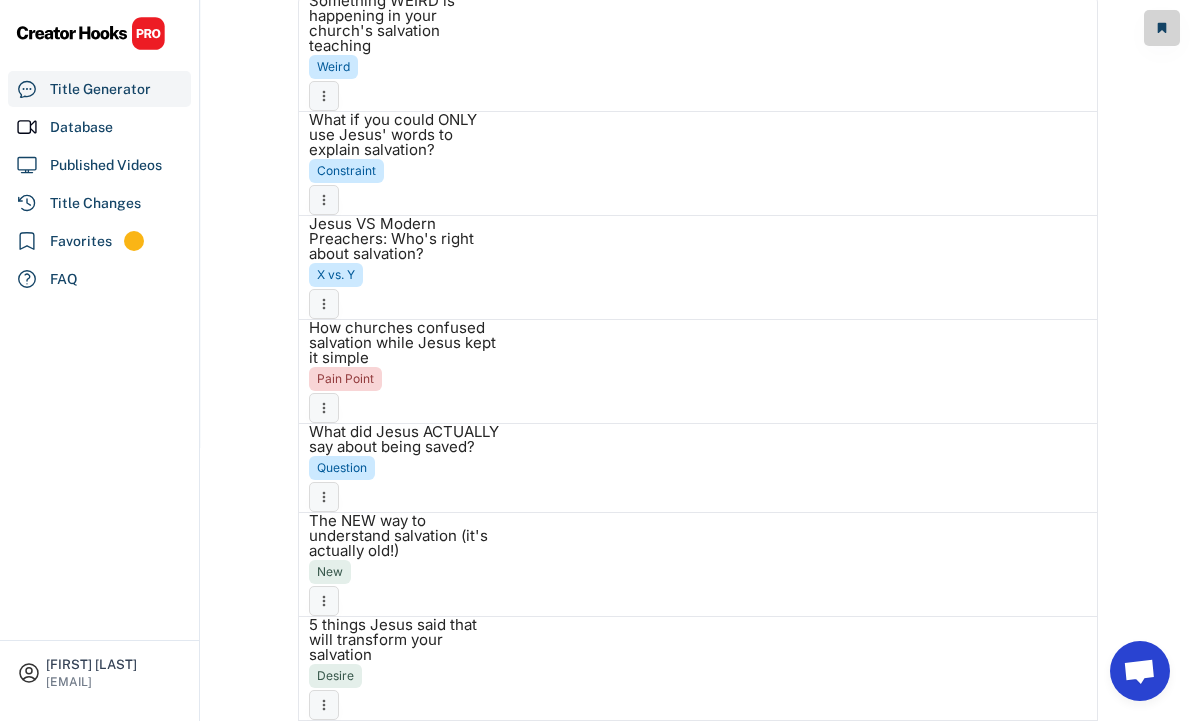 scroll, scrollTop: 0, scrollLeft: 0, axis: both 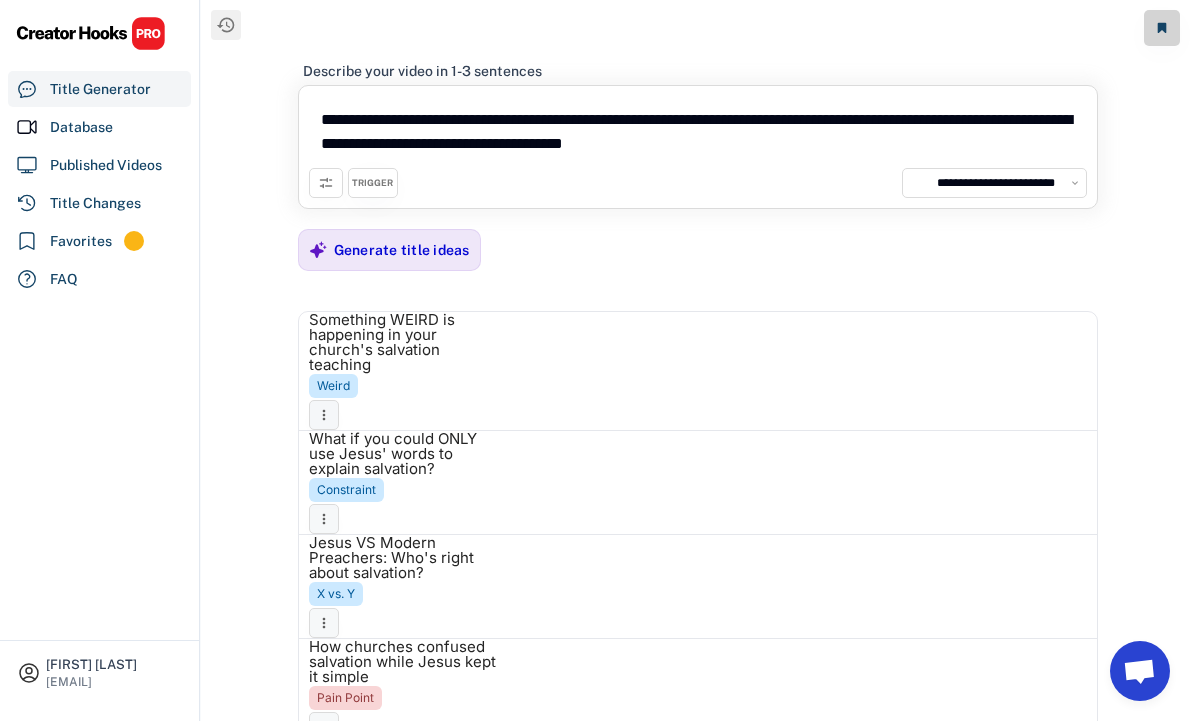 click on "Generate title ideas" at bounding box center (402, 250) 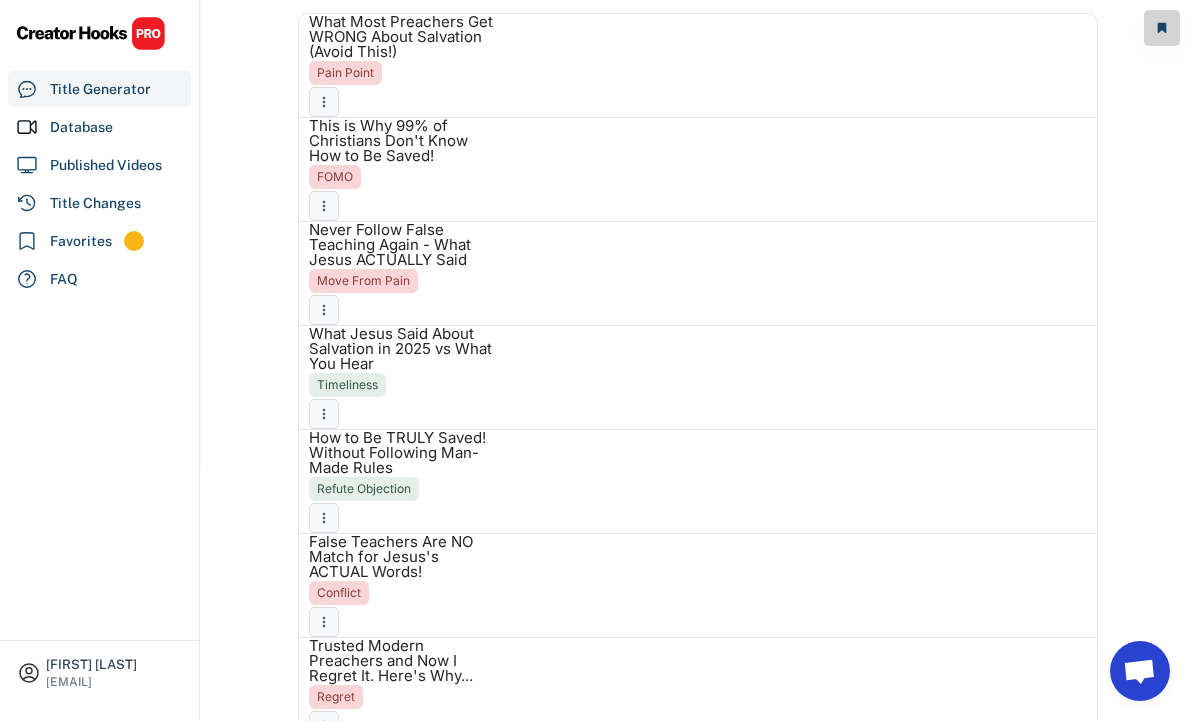 scroll, scrollTop: 0, scrollLeft: 0, axis: both 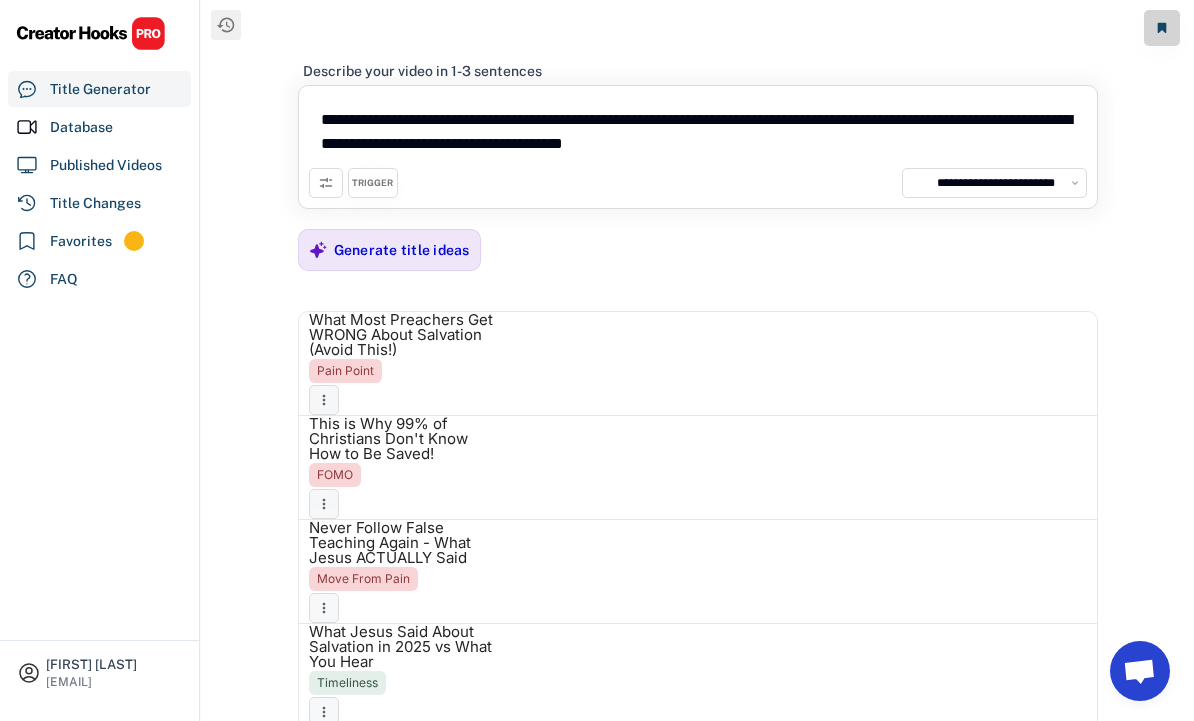 click on "**********" at bounding box center (698, 132) 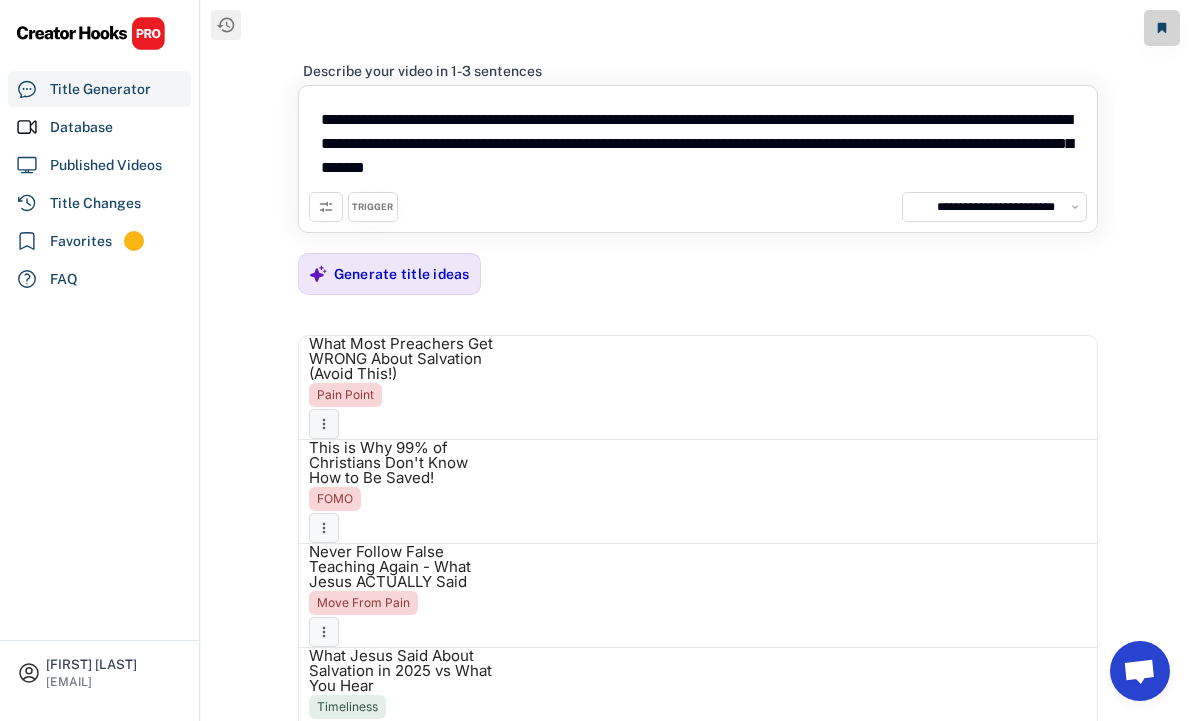 click on "**********" at bounding box center (698, 144) 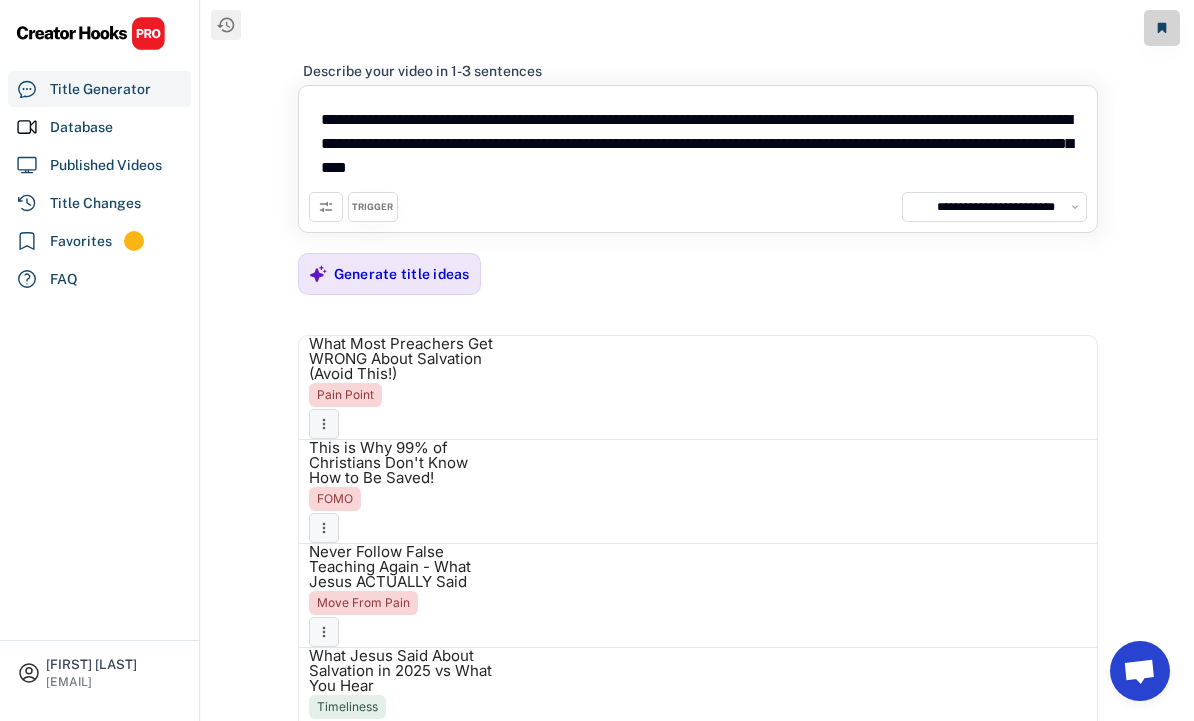 click on "**********" at bounding box center [597, 360] 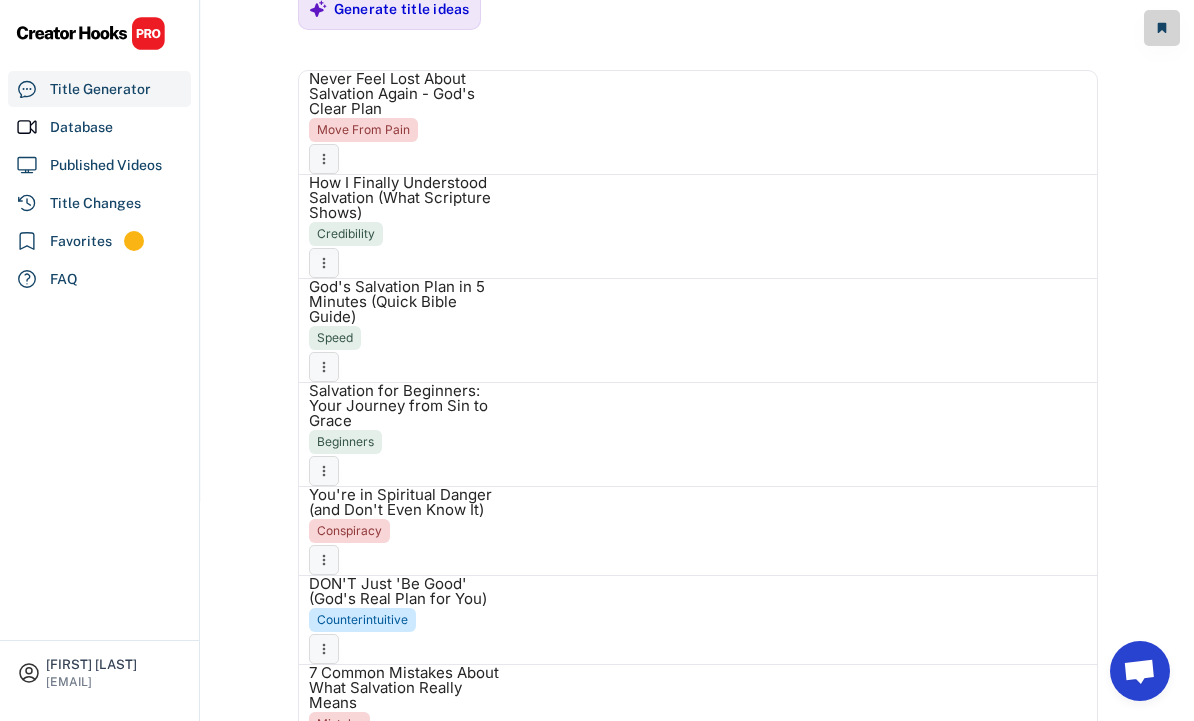 scroll, scrollTop: 0, scrollLeft: 0, axis: both 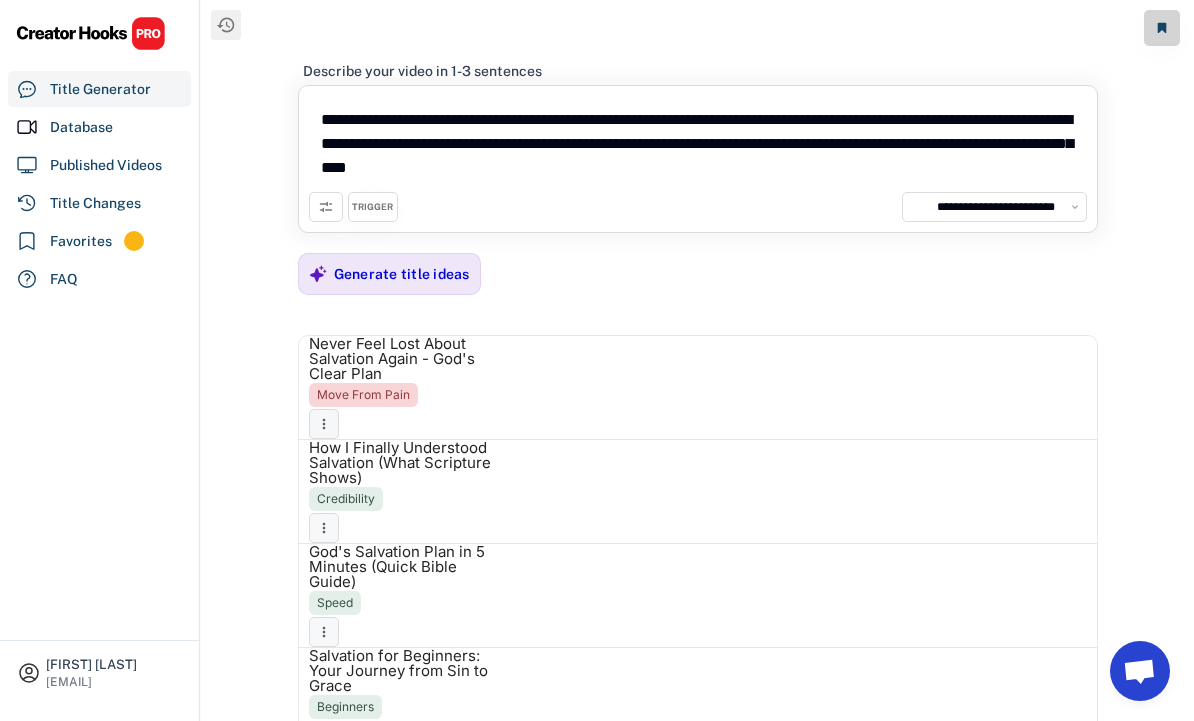 click on "**********" at bounding box center (698, 144) 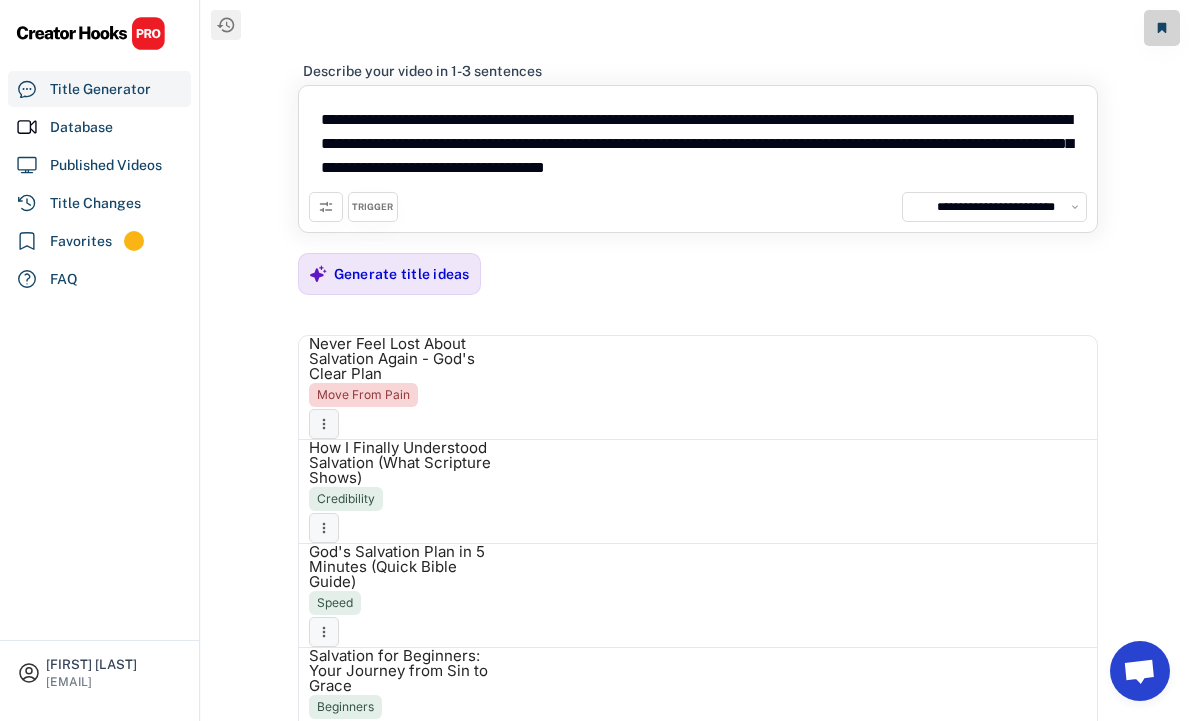 type on "**********" 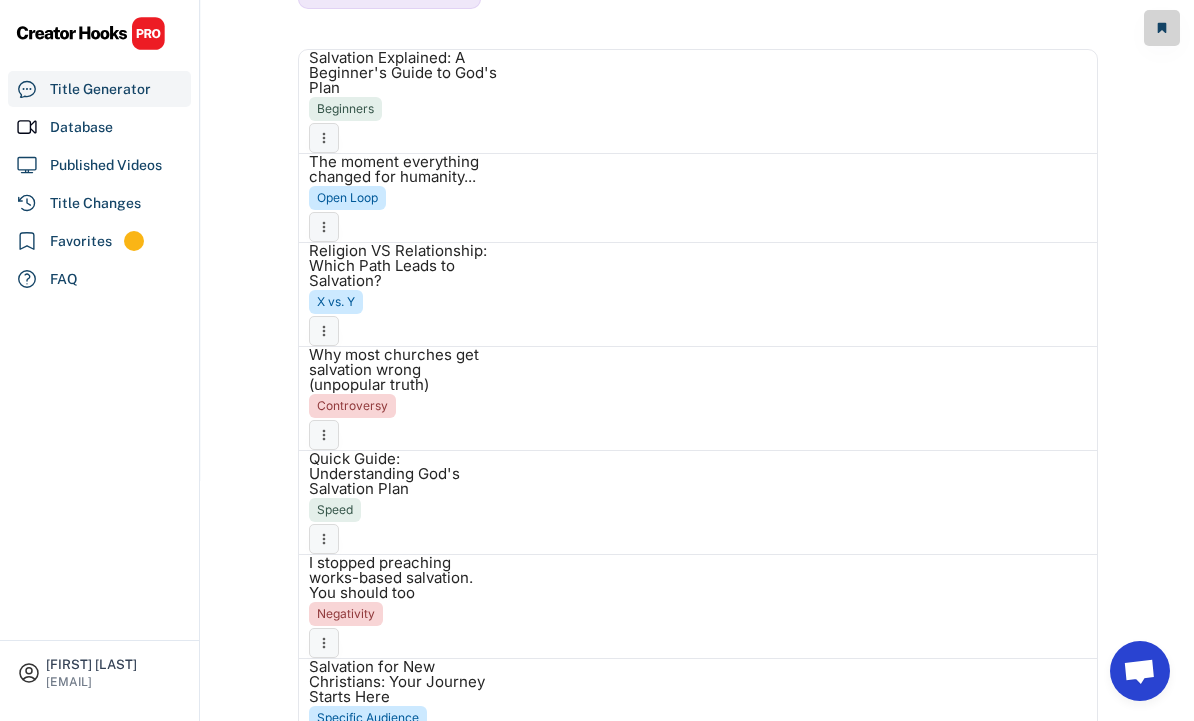 scroll, scrollTop: 0, scrollLeft: 0, axis: both 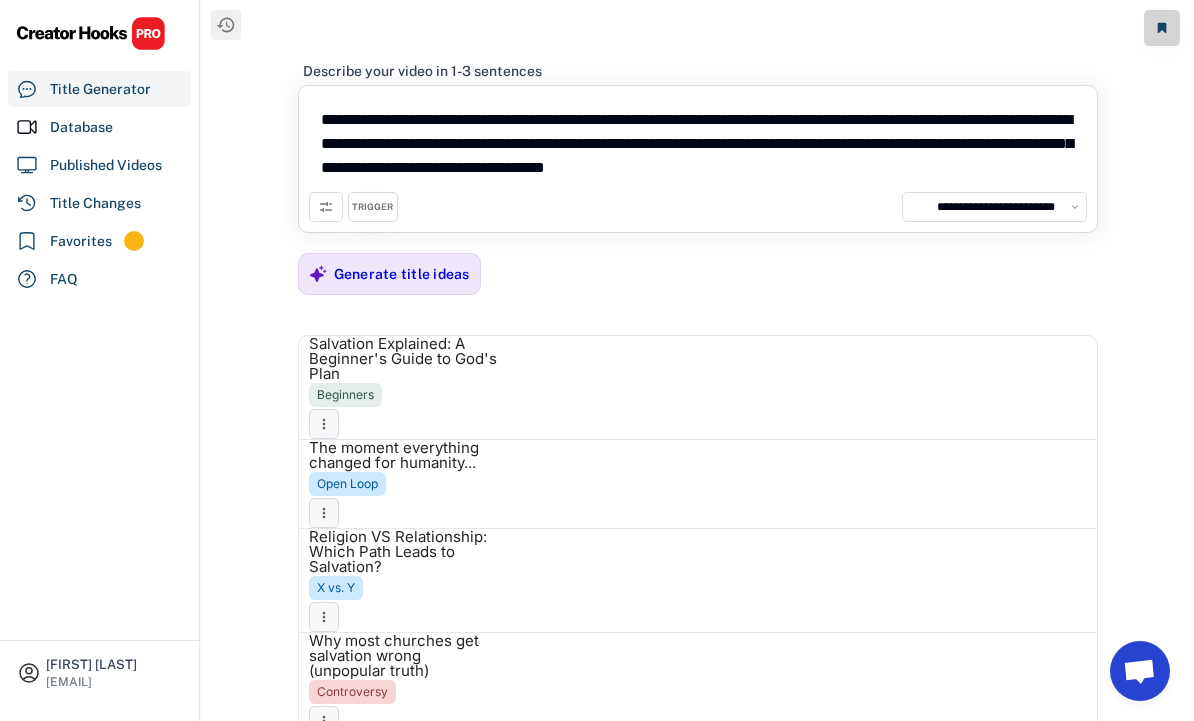 click at bounding box center [91, 33] 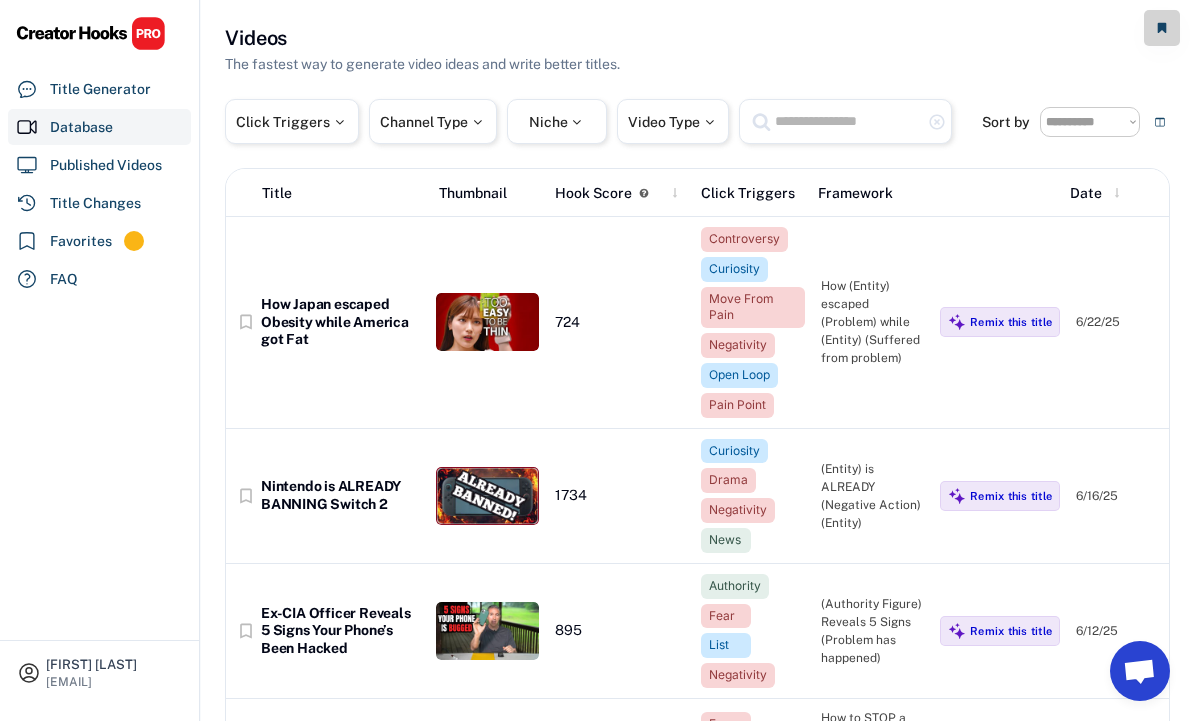 click on "Title Generator" at bounding box center [100, 89] 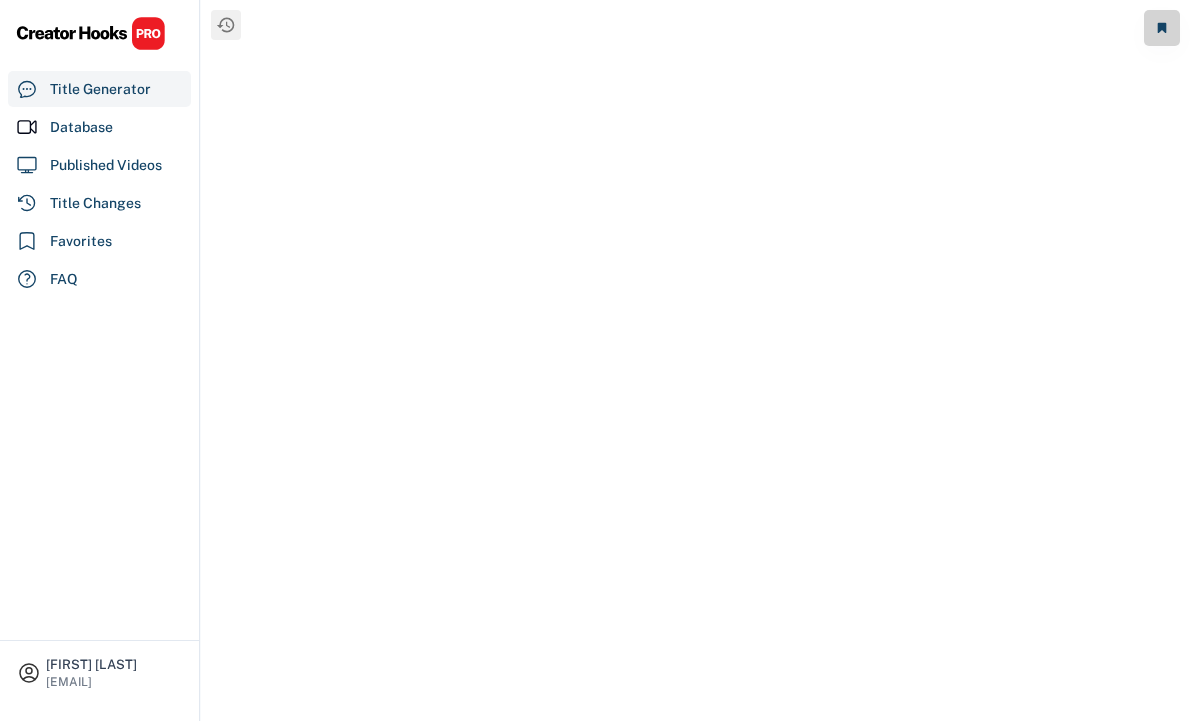 scroll, scrollTop: 0, scrollLeft: 0, axis: both 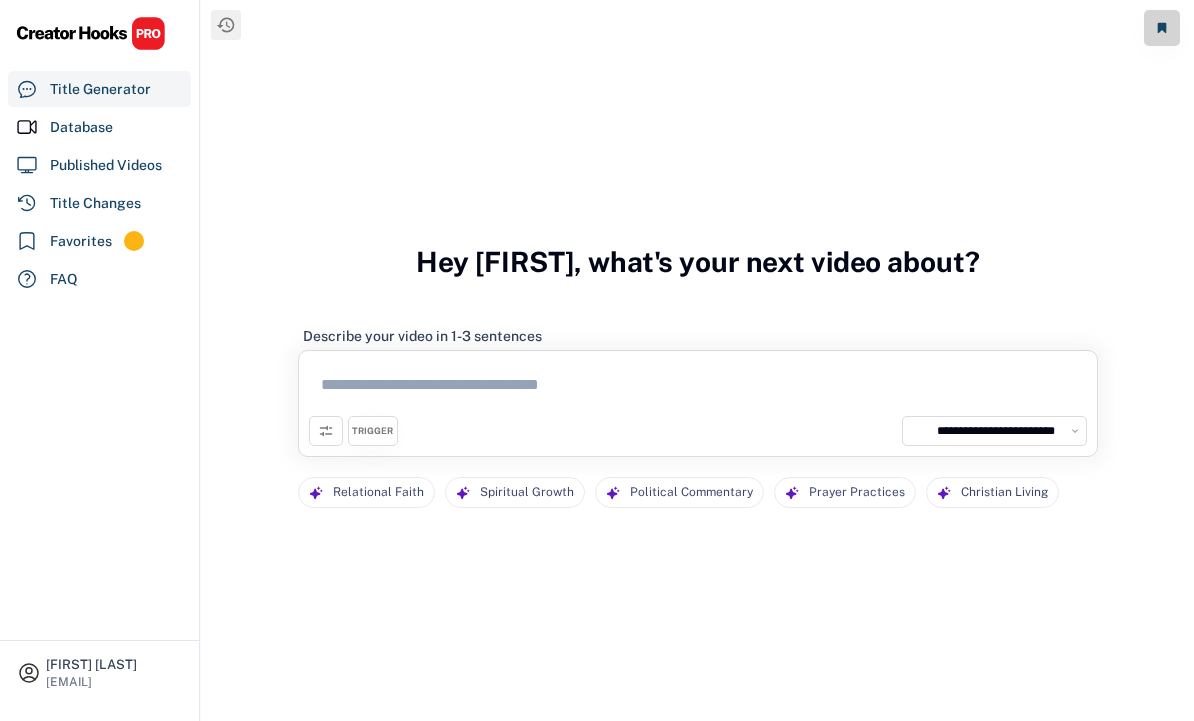 click at bounding box center (698, 388) 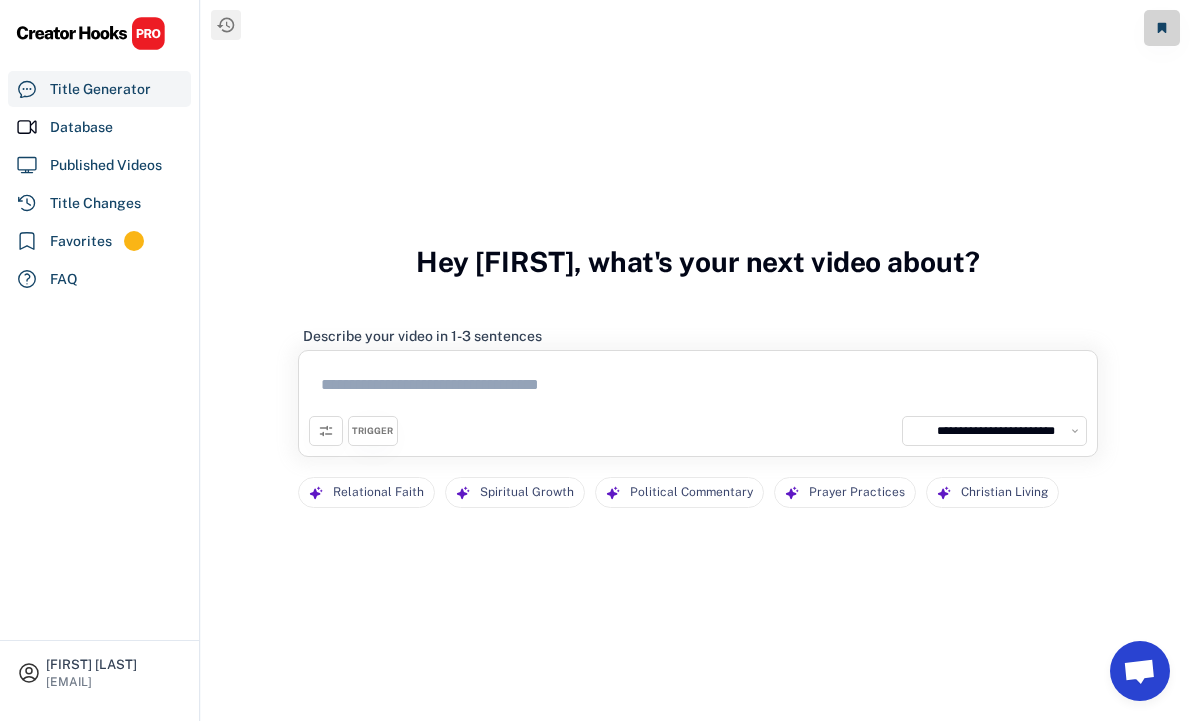 click at bounding box center [698, 388] 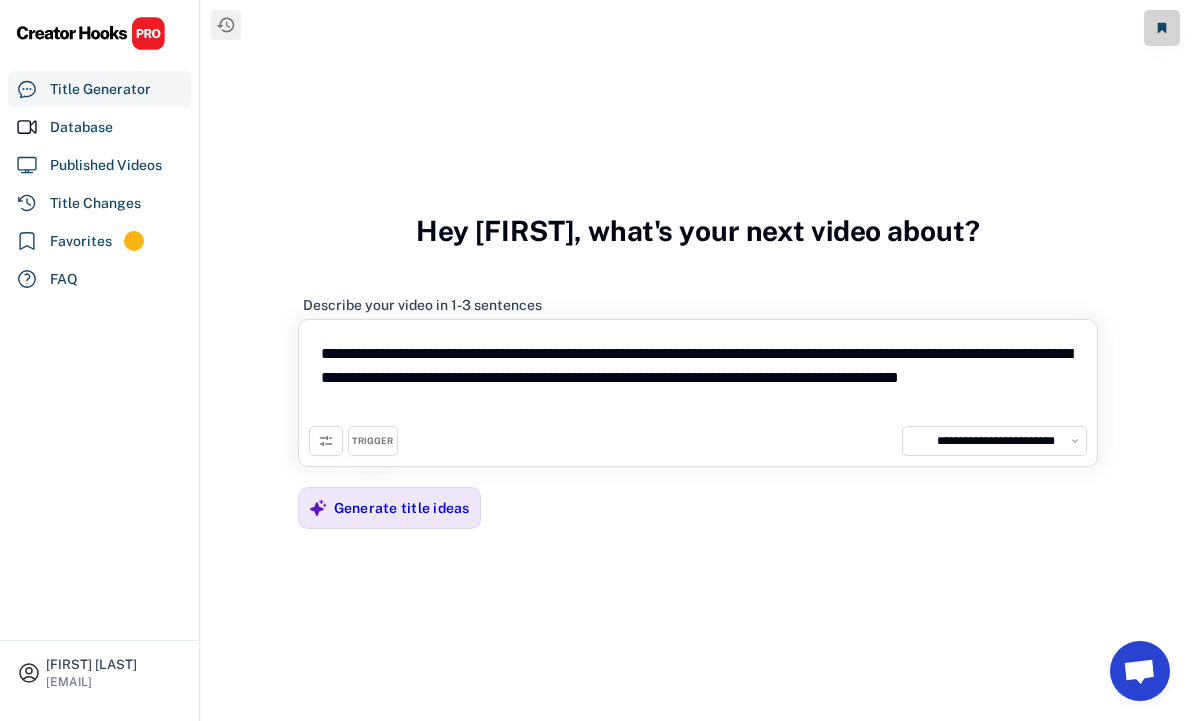 type on "**********" 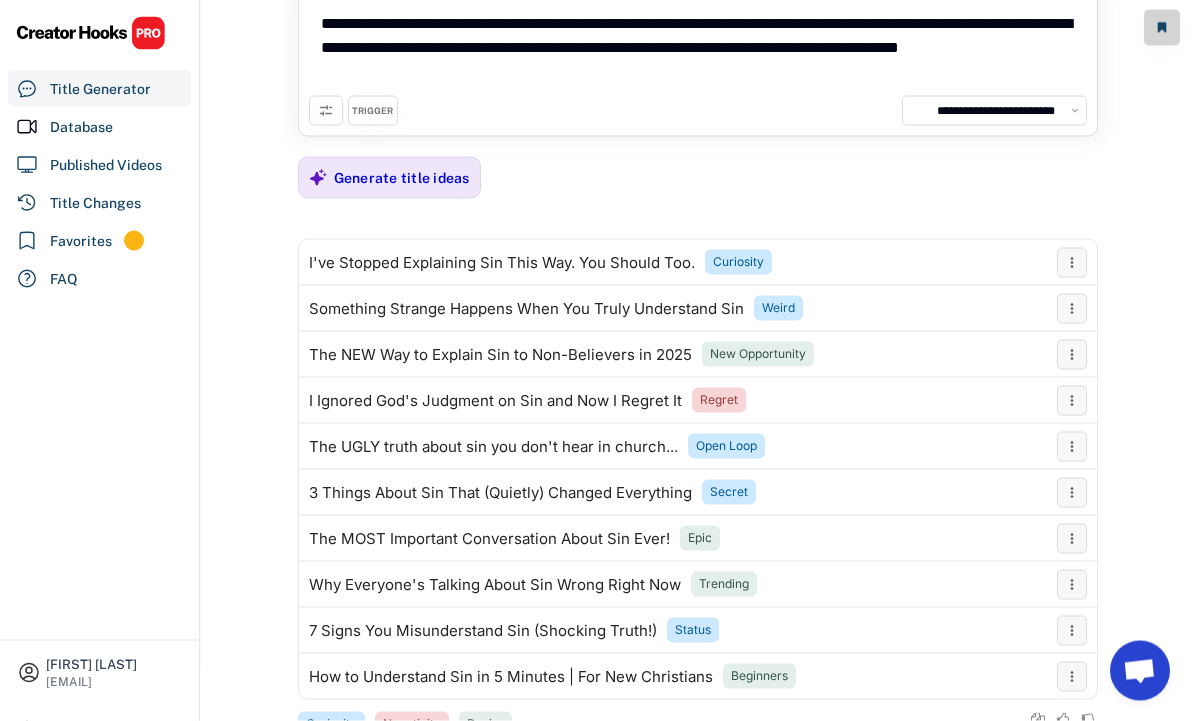 scroll, scrollTop: 0, scrollLeft: 0, axis: both 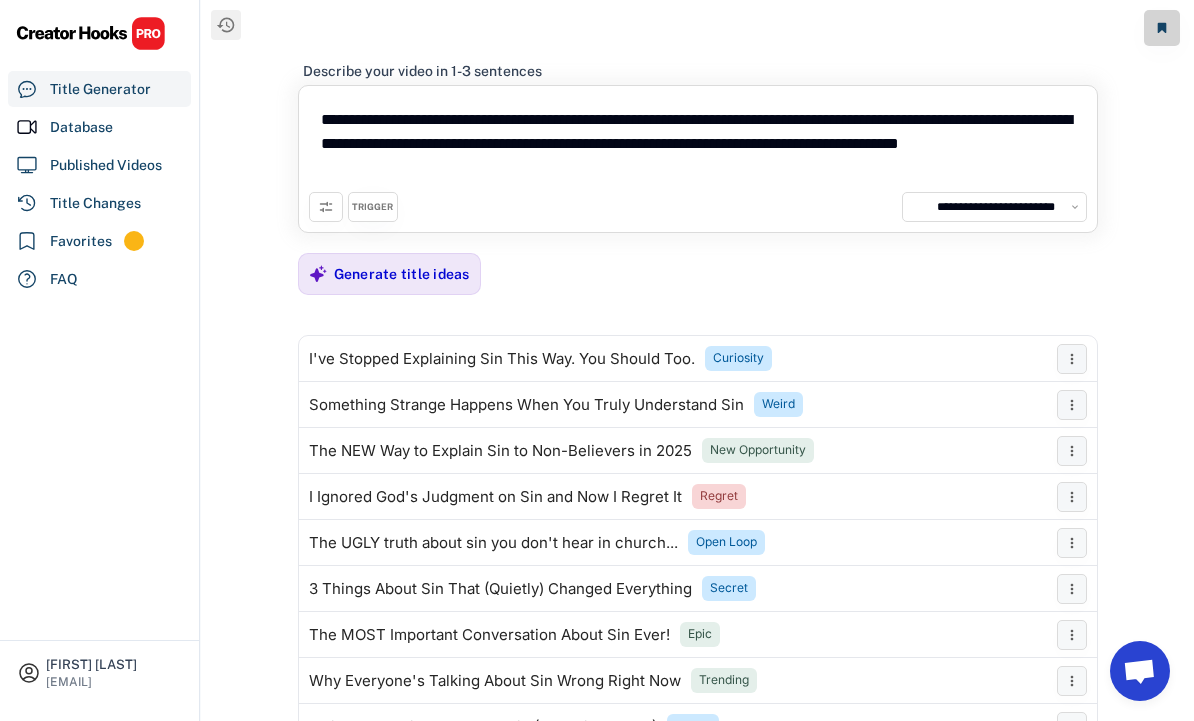 click on "**********" at bounding box center [698, 144] 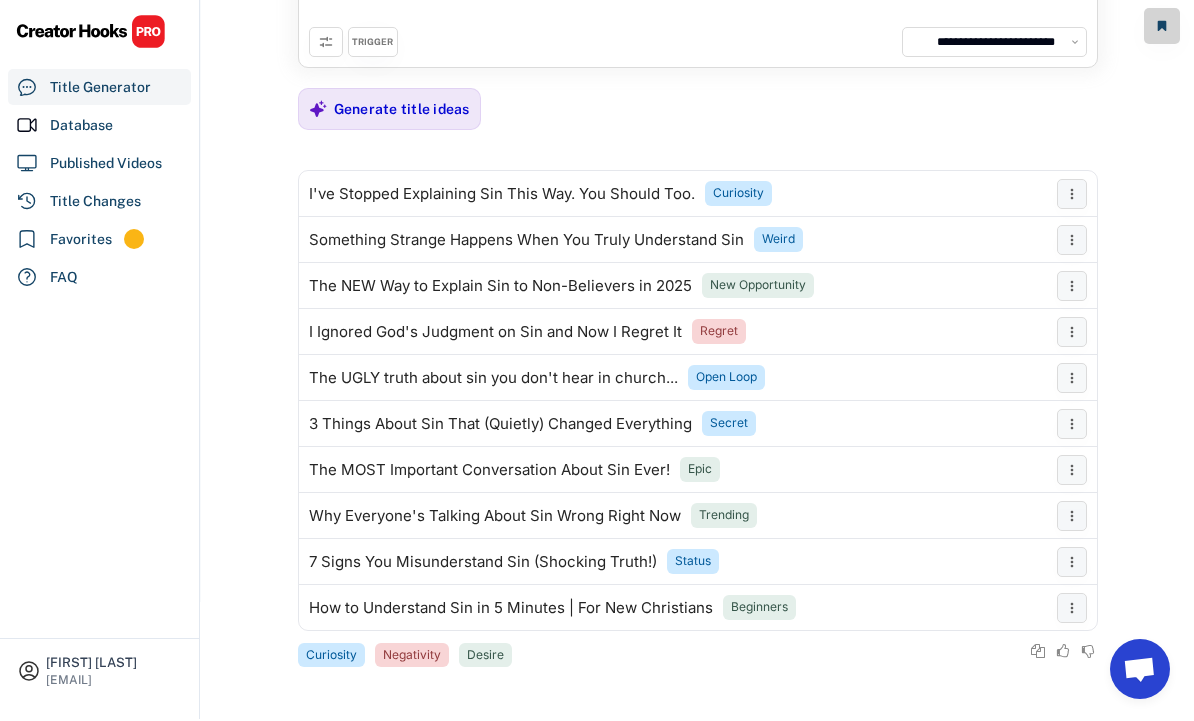 scroll, scrollTop: 96, scrollLeft: 0, axis: vertical 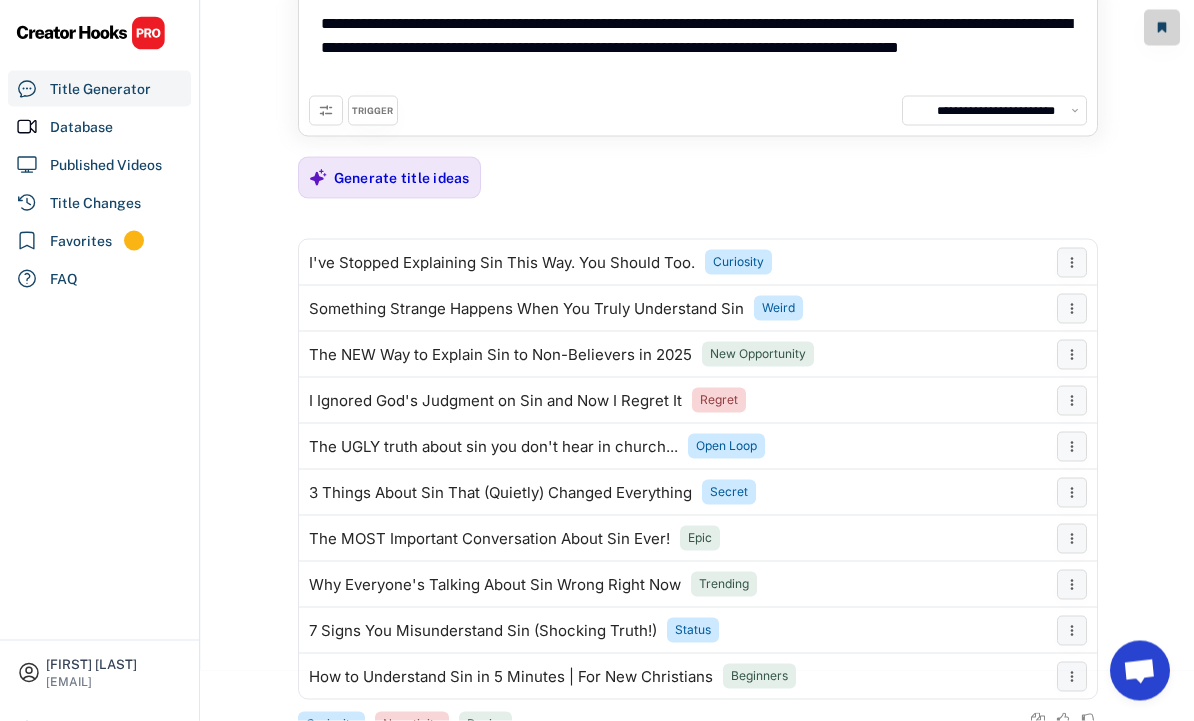 click on "Generate title ideas" at bounding box center [402, 178] 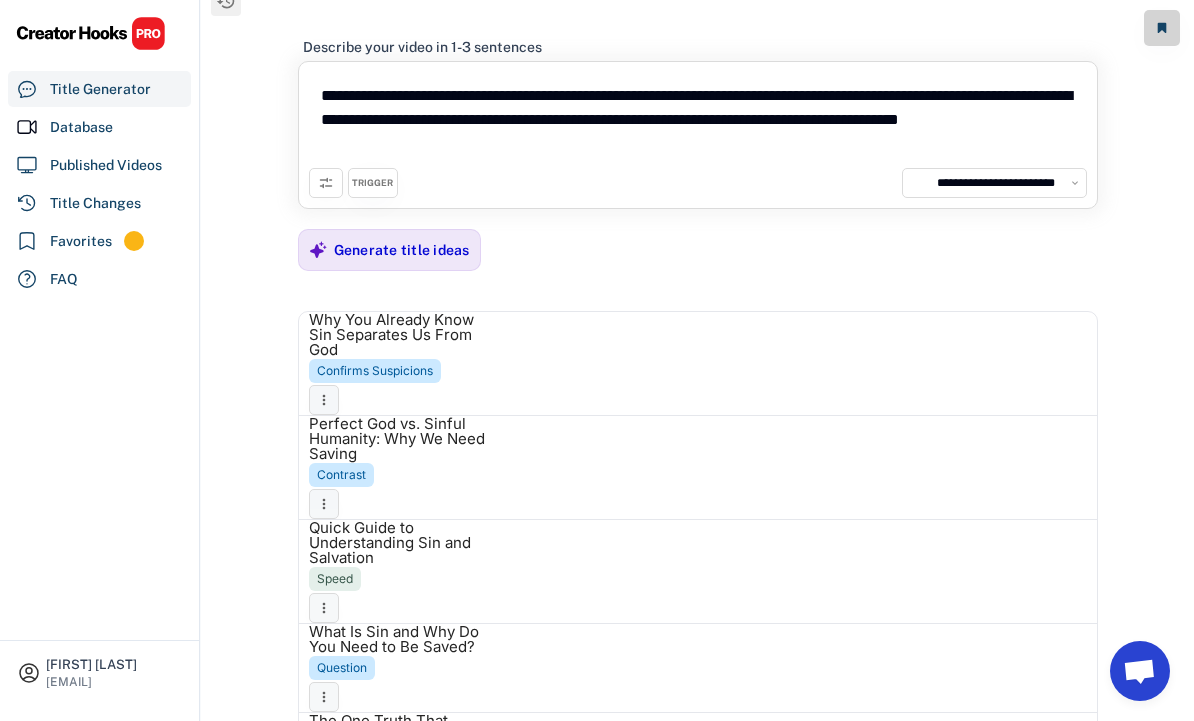 scroll, scrollTop: 0, scrollLeft: 0, axis: both 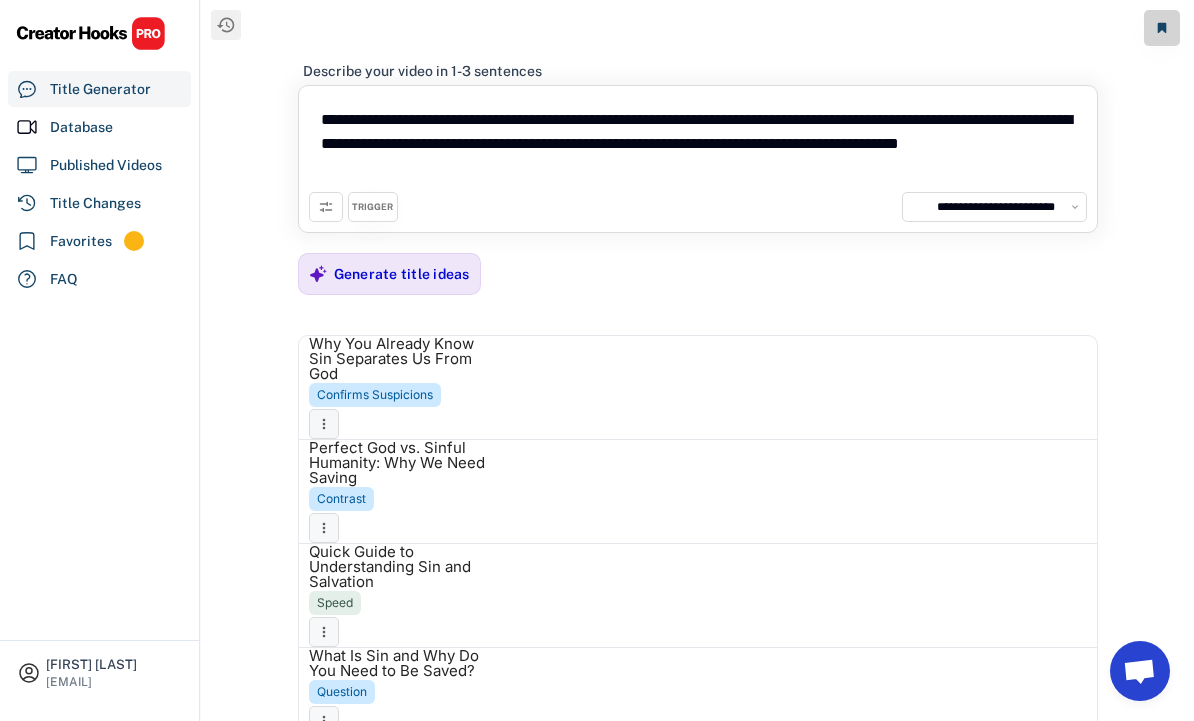 click on "Generate title ideas" at bounding box center [402, 274] 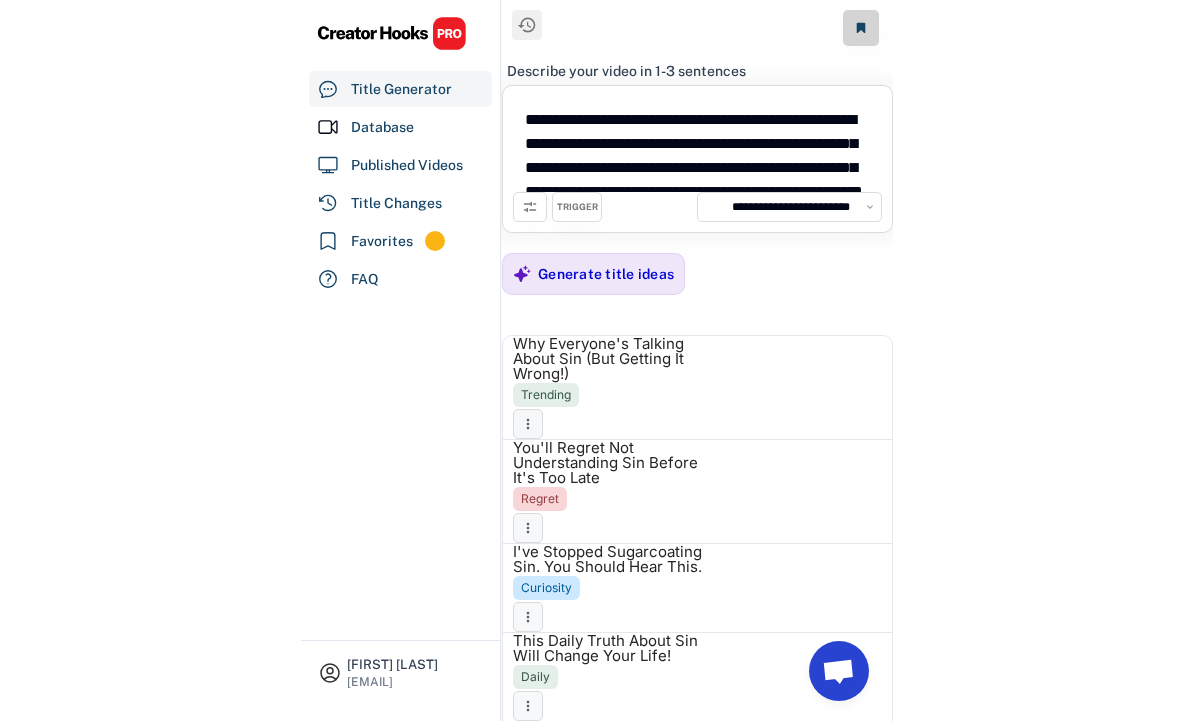 scroll, scrollTop: 30, scrollLeft: 0, axis: vertical 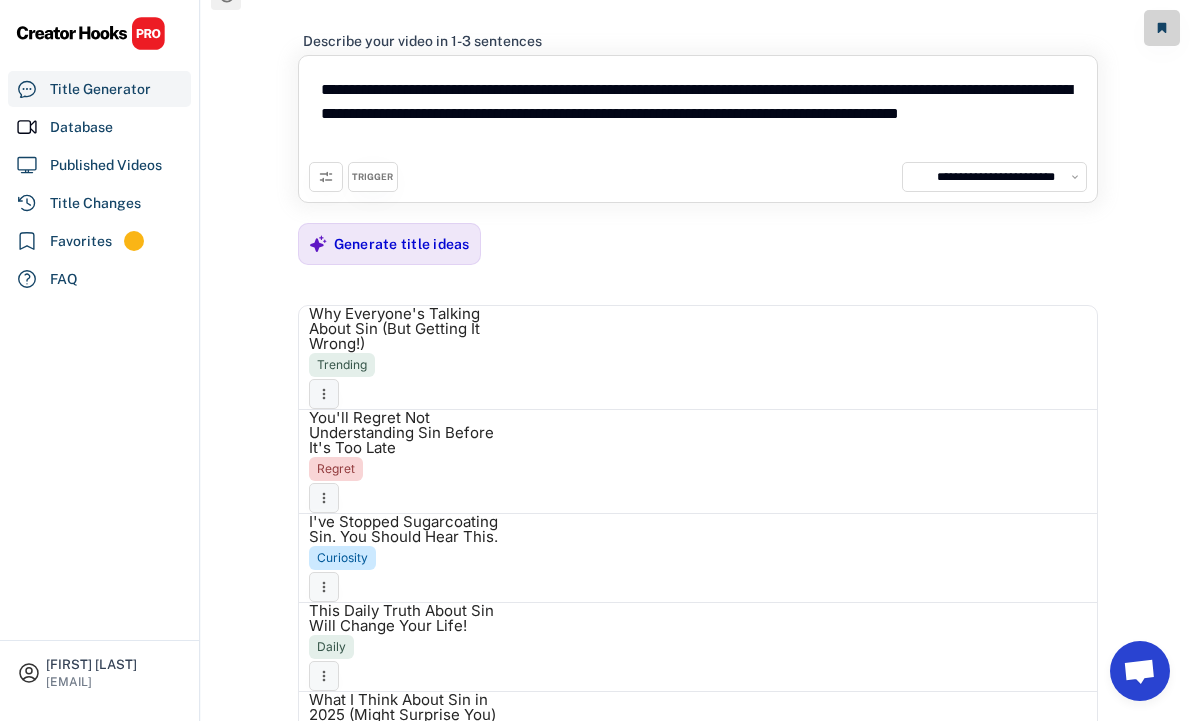 click on "**********" at bounding box center (698, 114) 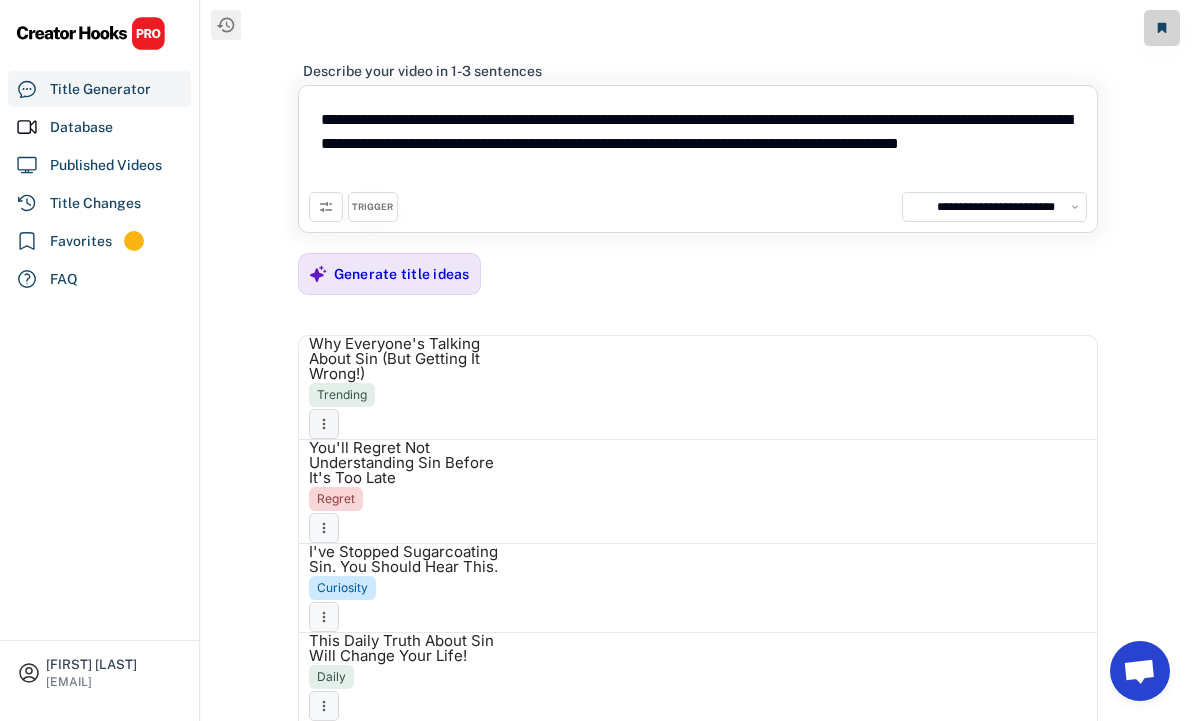click on "**********" at bounding box center [698, 207] 